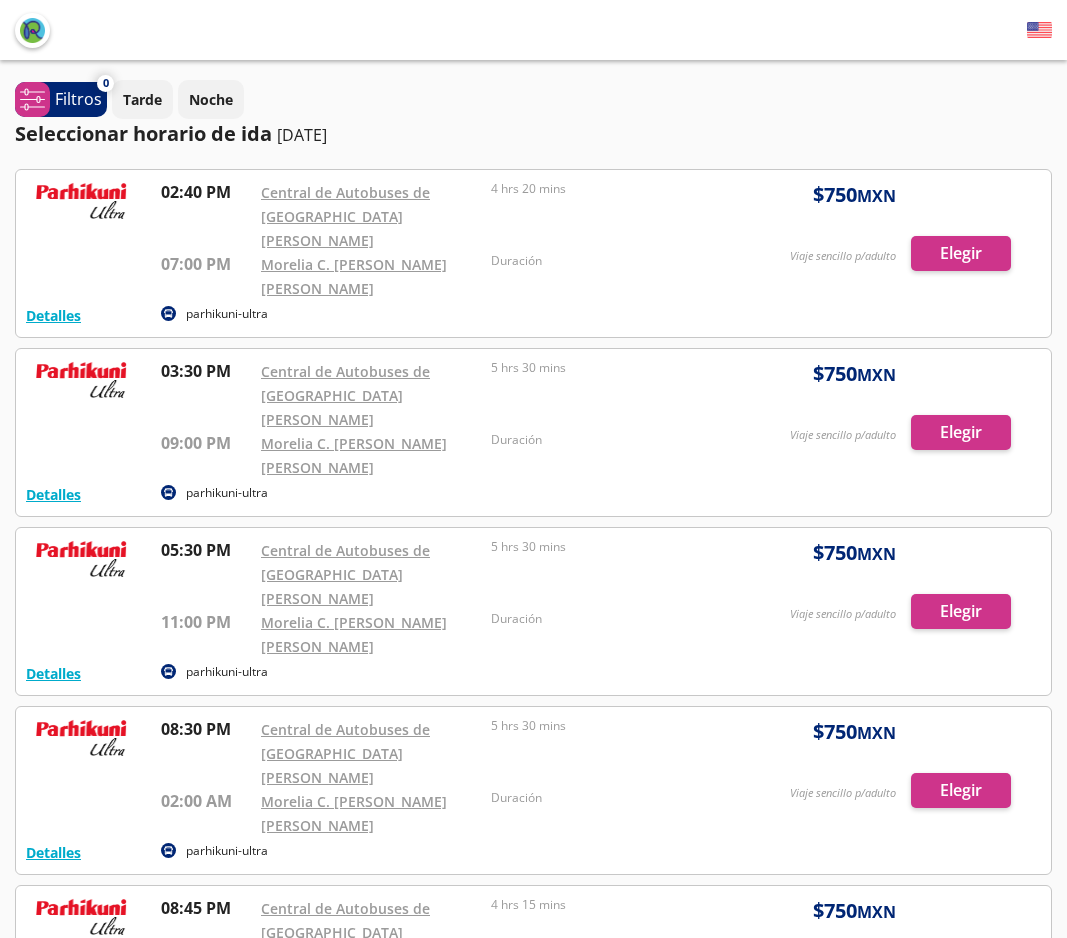 scroll, scrollTop: 0, scrollLeft: 0, axis: both 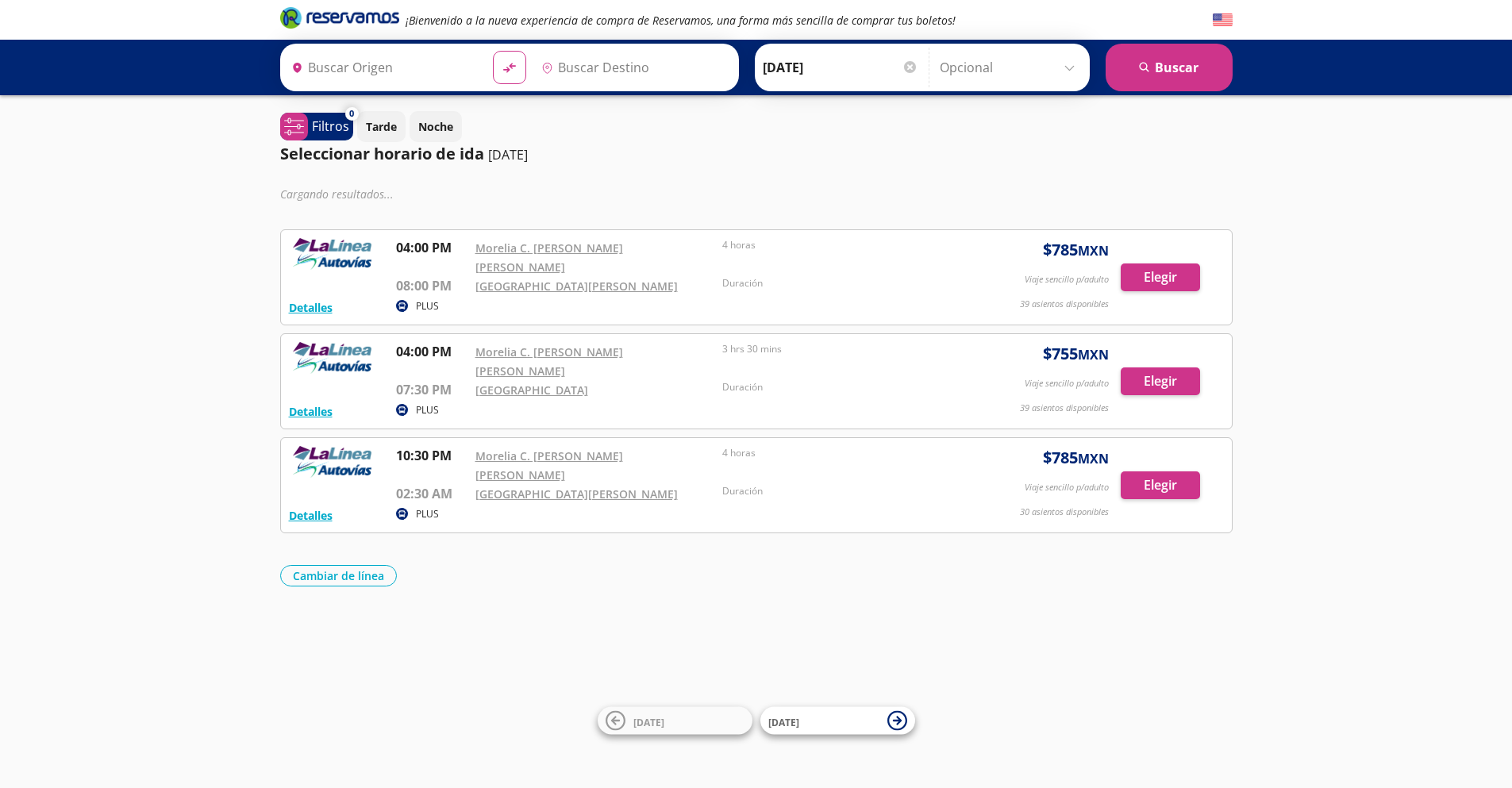 type on "[GEOGRAPHIC_DATA], [GEOGRAPHIC_DATA]" 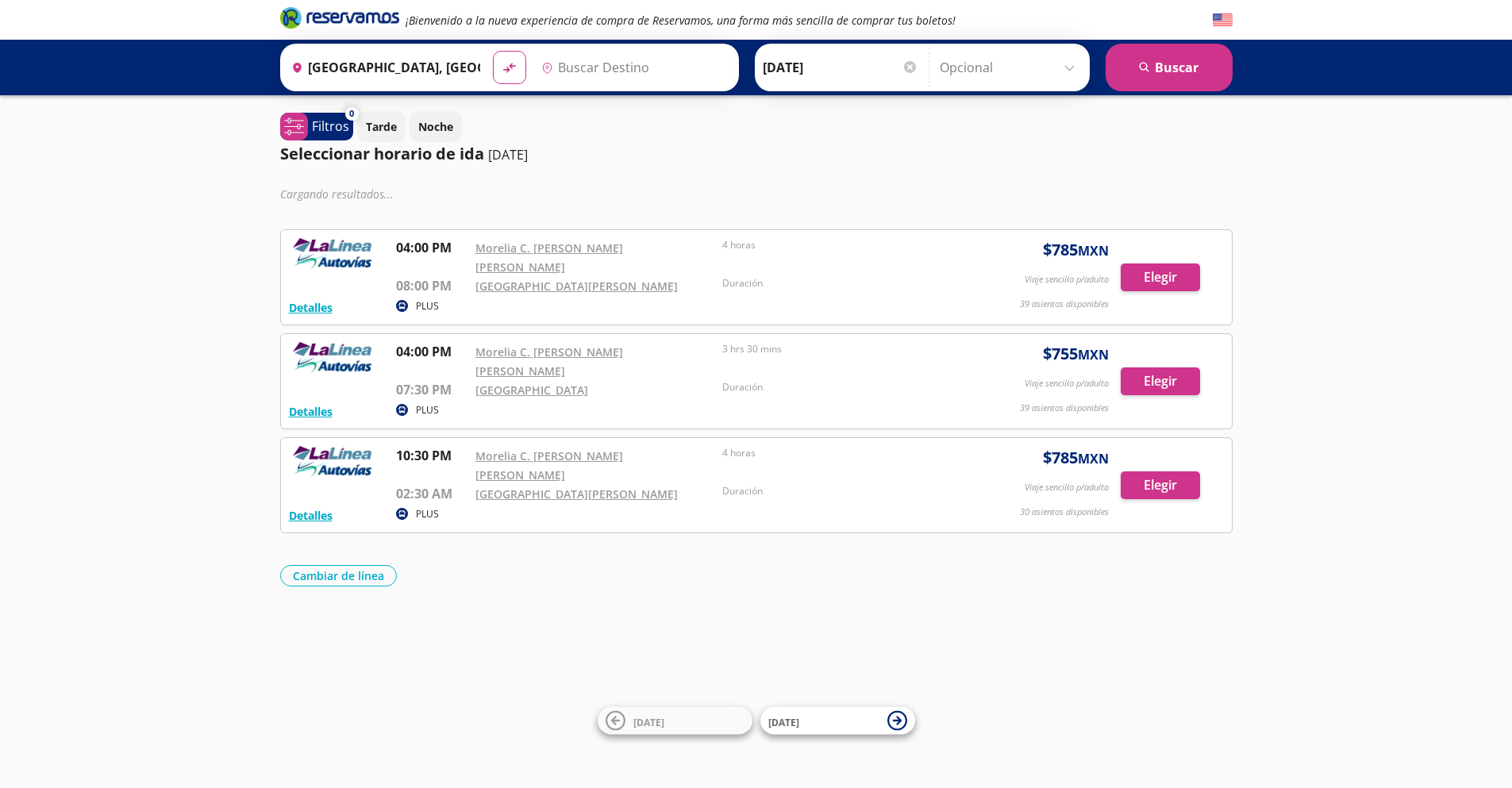type on "[GEOGRAPHIC_DATA], [GEOGRAPHIC_DATA]" 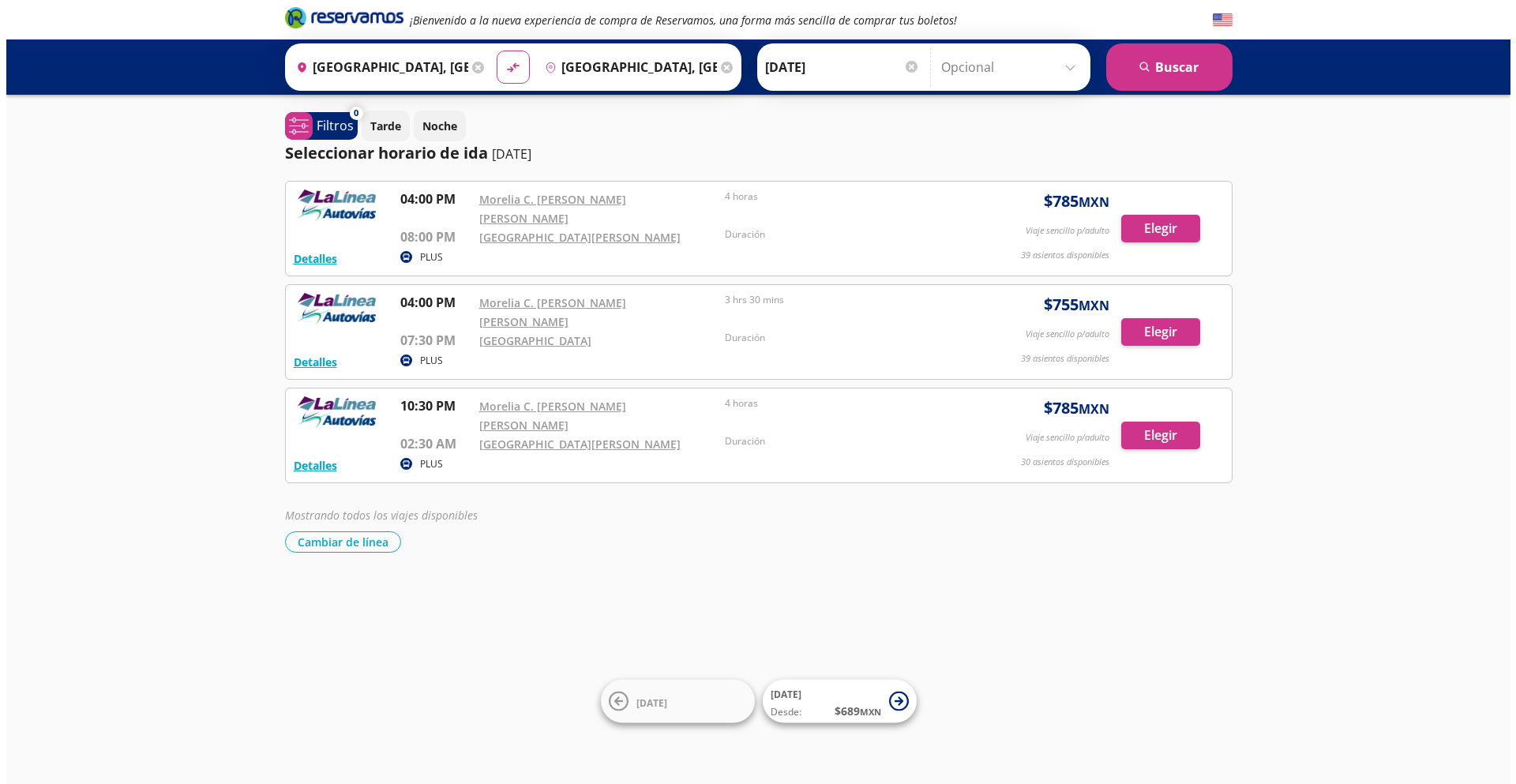 scroll, scrollTop: 0, scrollLeft: 0, axis: both 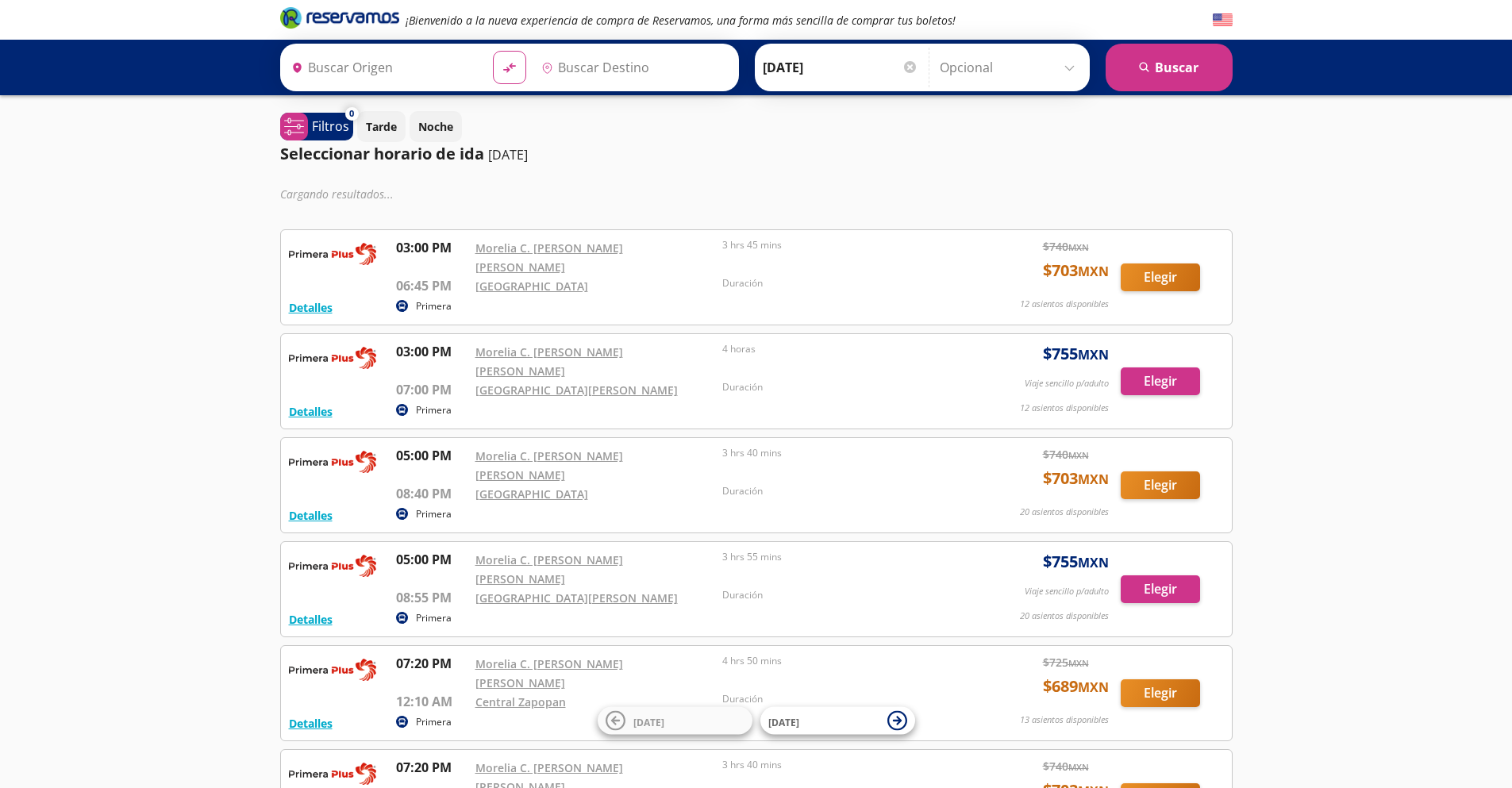 type on "[GEOGRAPHIC_DATA], [GEOGRAPHIC_DATA]" 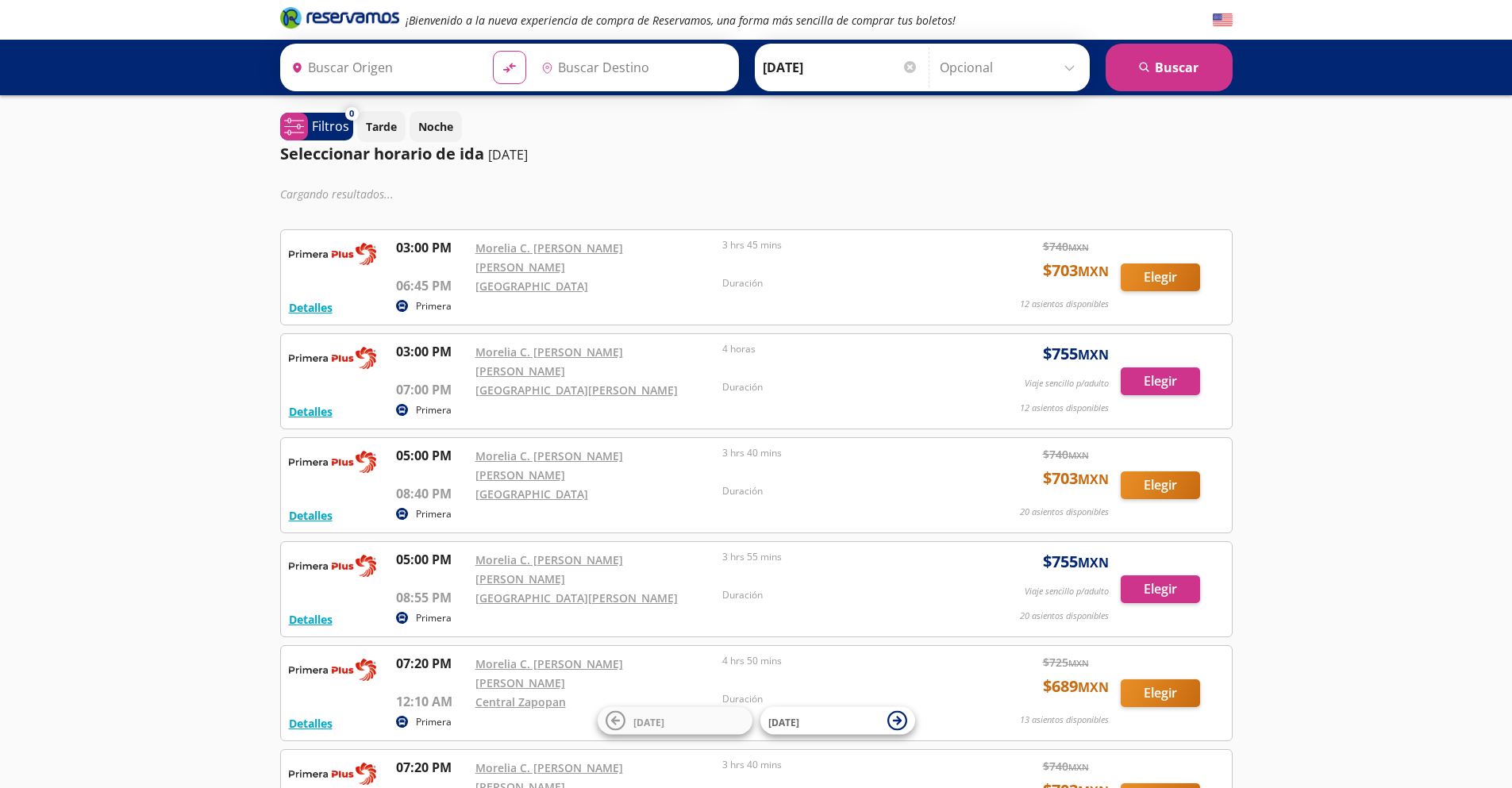 type on "[GEOGRAPHIC_DATA], [GEOGRAPHIC_DATA]" 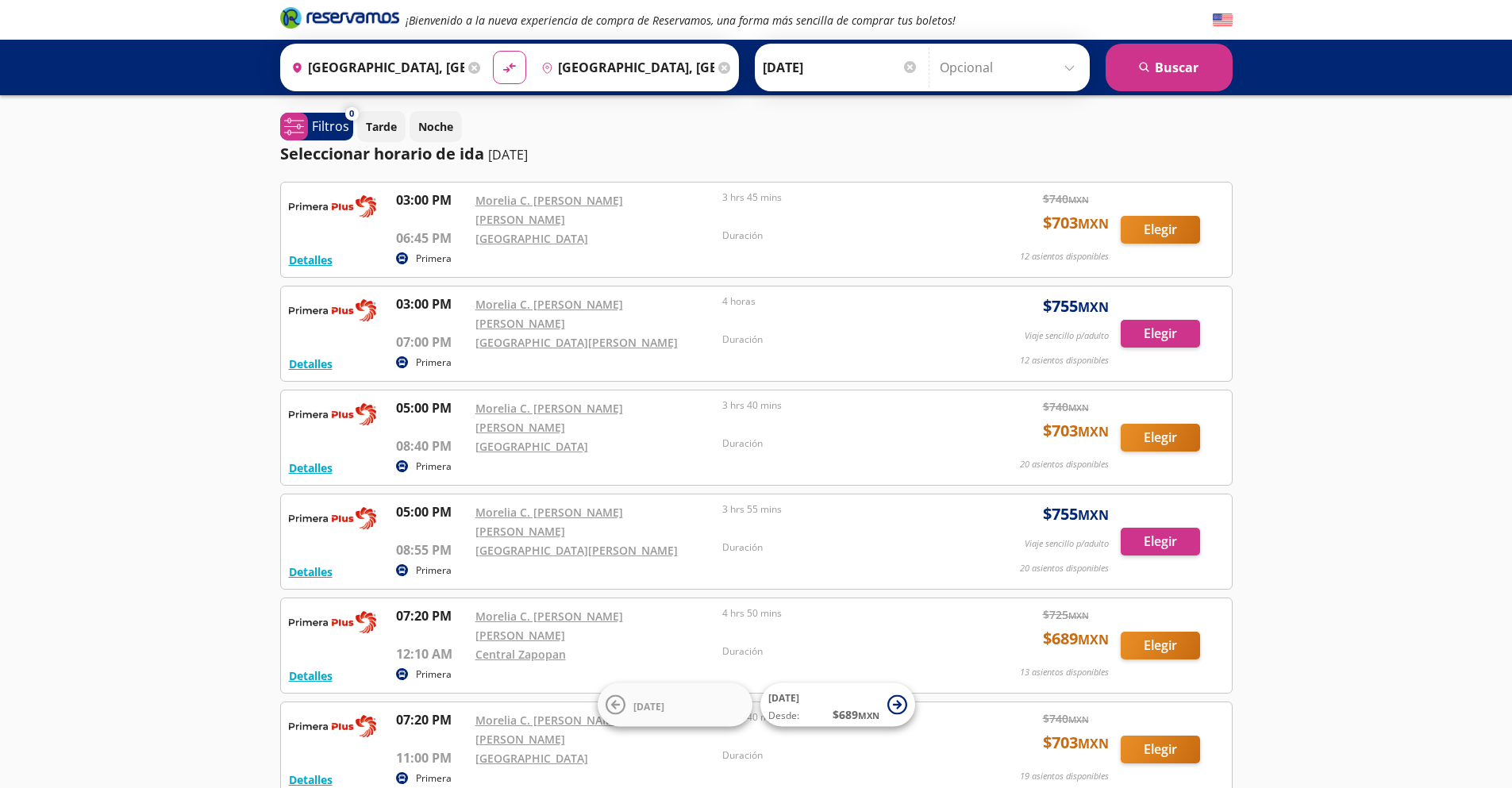 scroll, scrollTop: 0, scrollLeft: 0, axis: both 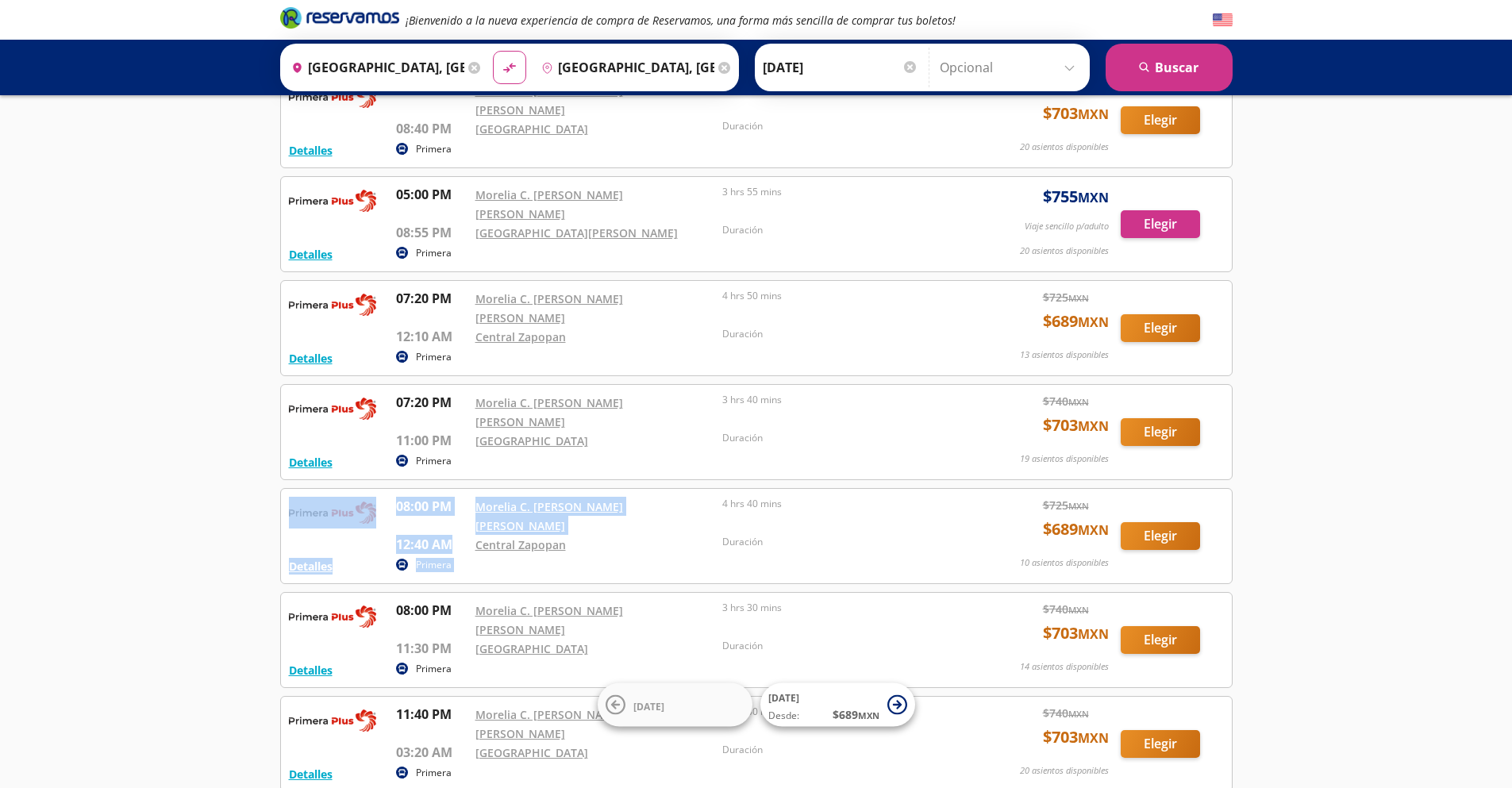 drag, startPoint x: 451, startPoint y: 451, endPoint x: 386, endPoint y: 422, distance: 71.17584 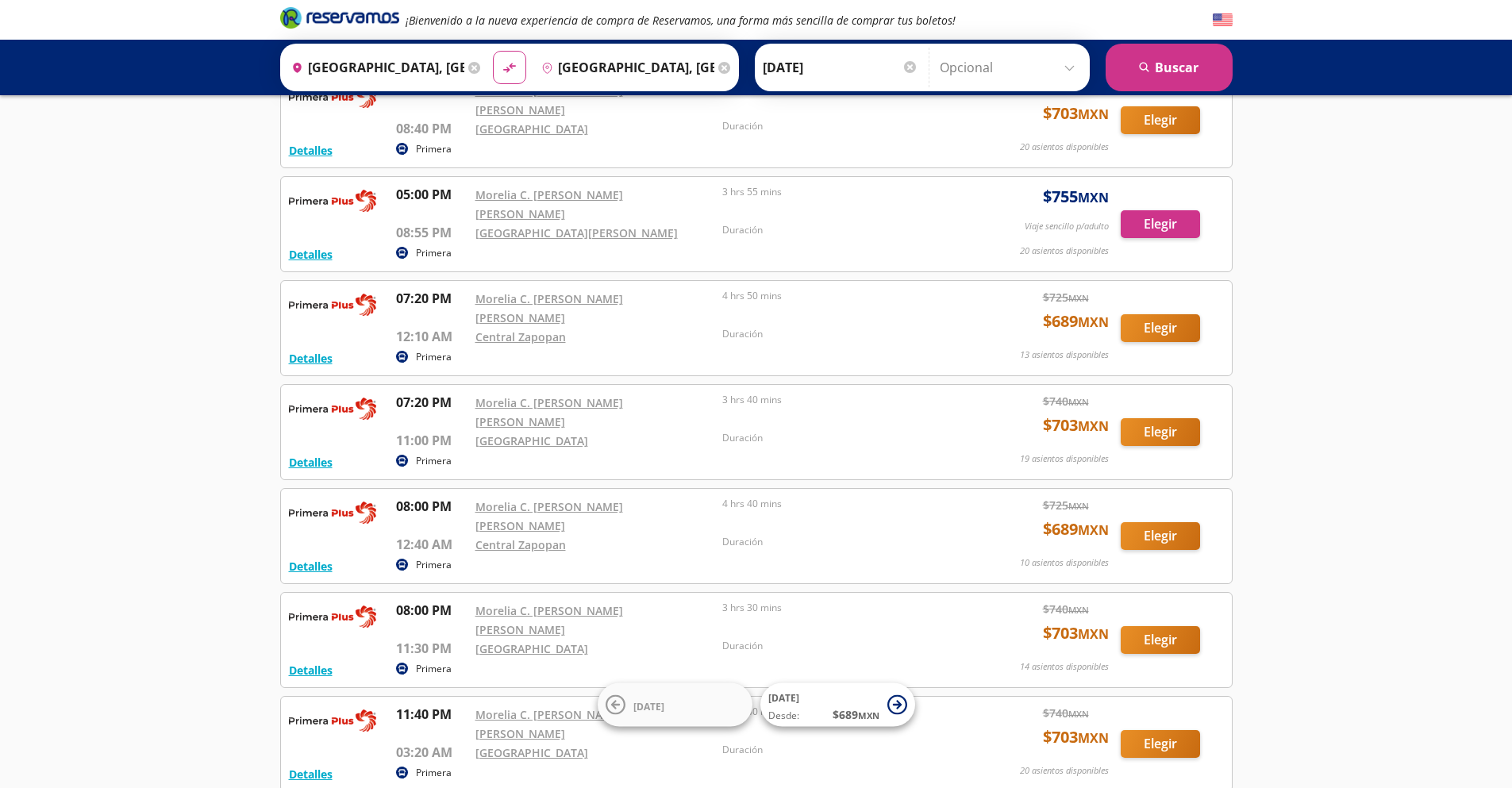 click on "¡Bienvenido a la nueva experiencia de compra de Reservamos, una forma más sencilla de comprar tus boletos! Origen
heroicons:map-pin-20-solid
Morelia, Michoacán
Destino
pin-outline
Guadalajara, Jalisco
material-symbols:compare-arrows-rounded
Ida 11-Jul-25
2025" at bounding box center (756, 416) 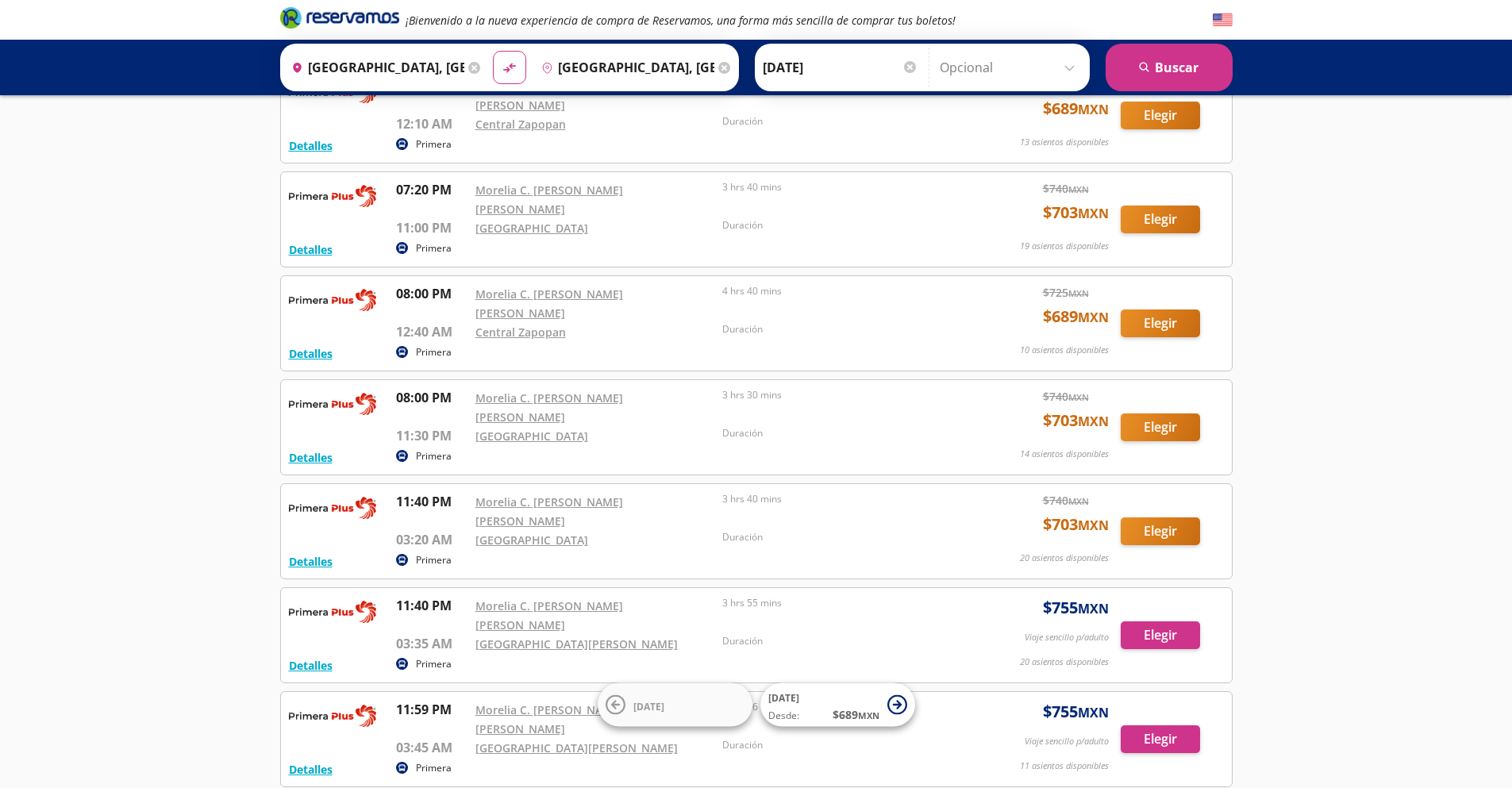 scroll, scrollTop: 535, scrollLeft: 0, axis: vertical 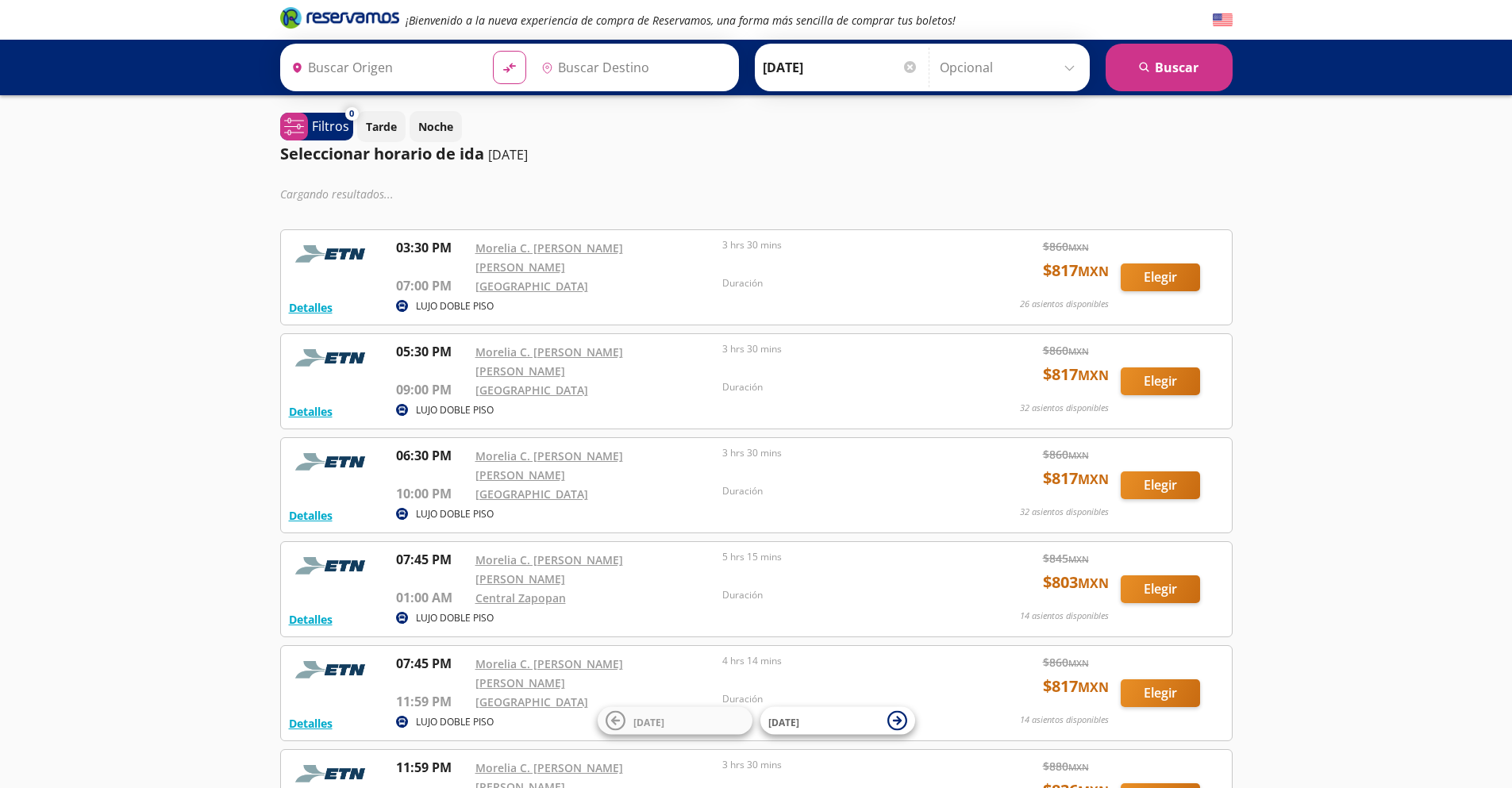 type on "[GEOGRAPHIC_DATA], [GEOGRAPHIC_DATA]" 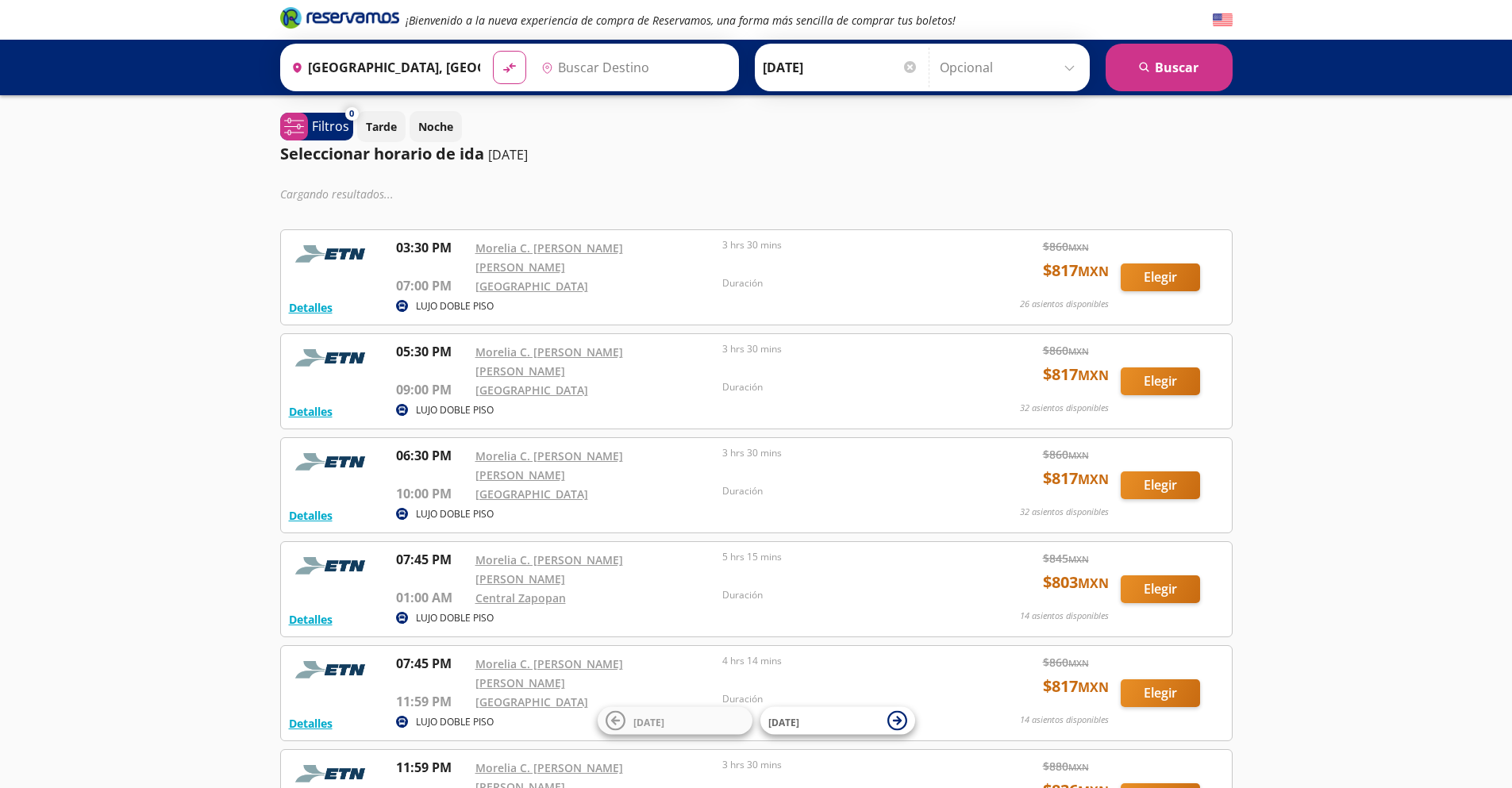 type on "[GEOGRAPHIC_DATA], [GEOGRAPHIC_DATA]" 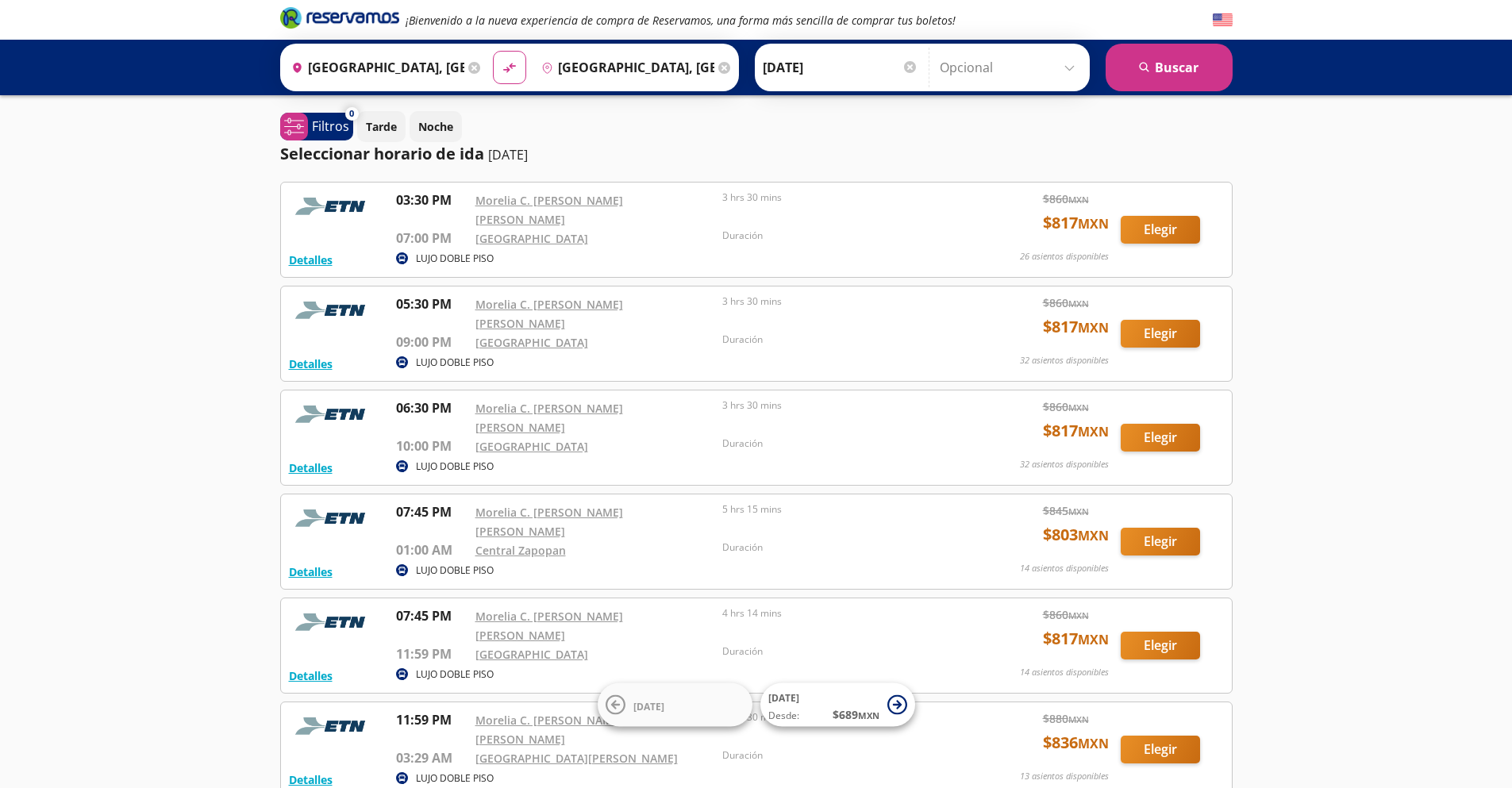scroll, scrollTop: 0, scrollLeft: 0, axis: both 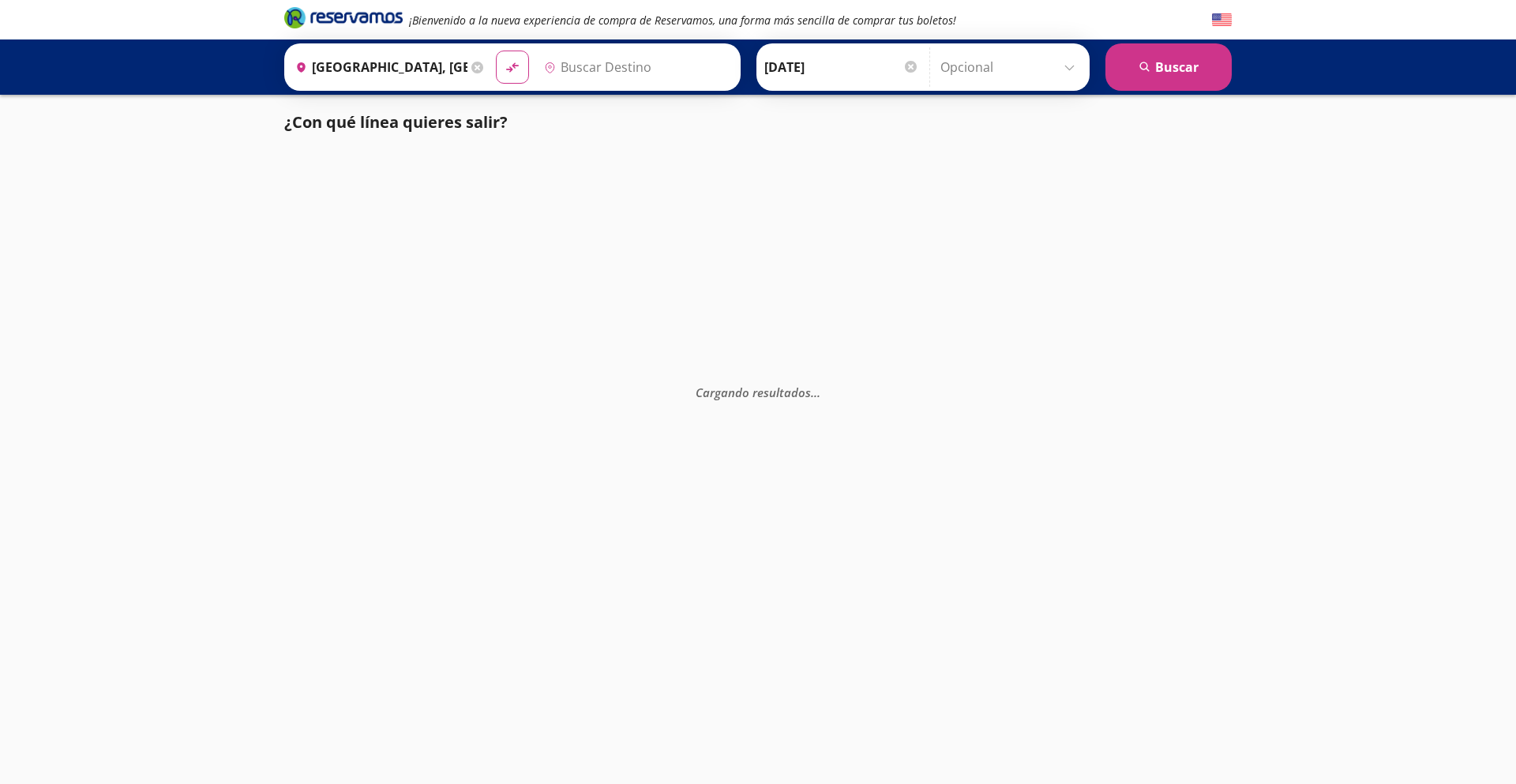 type on "Aguascalientes, Aguascalientes" 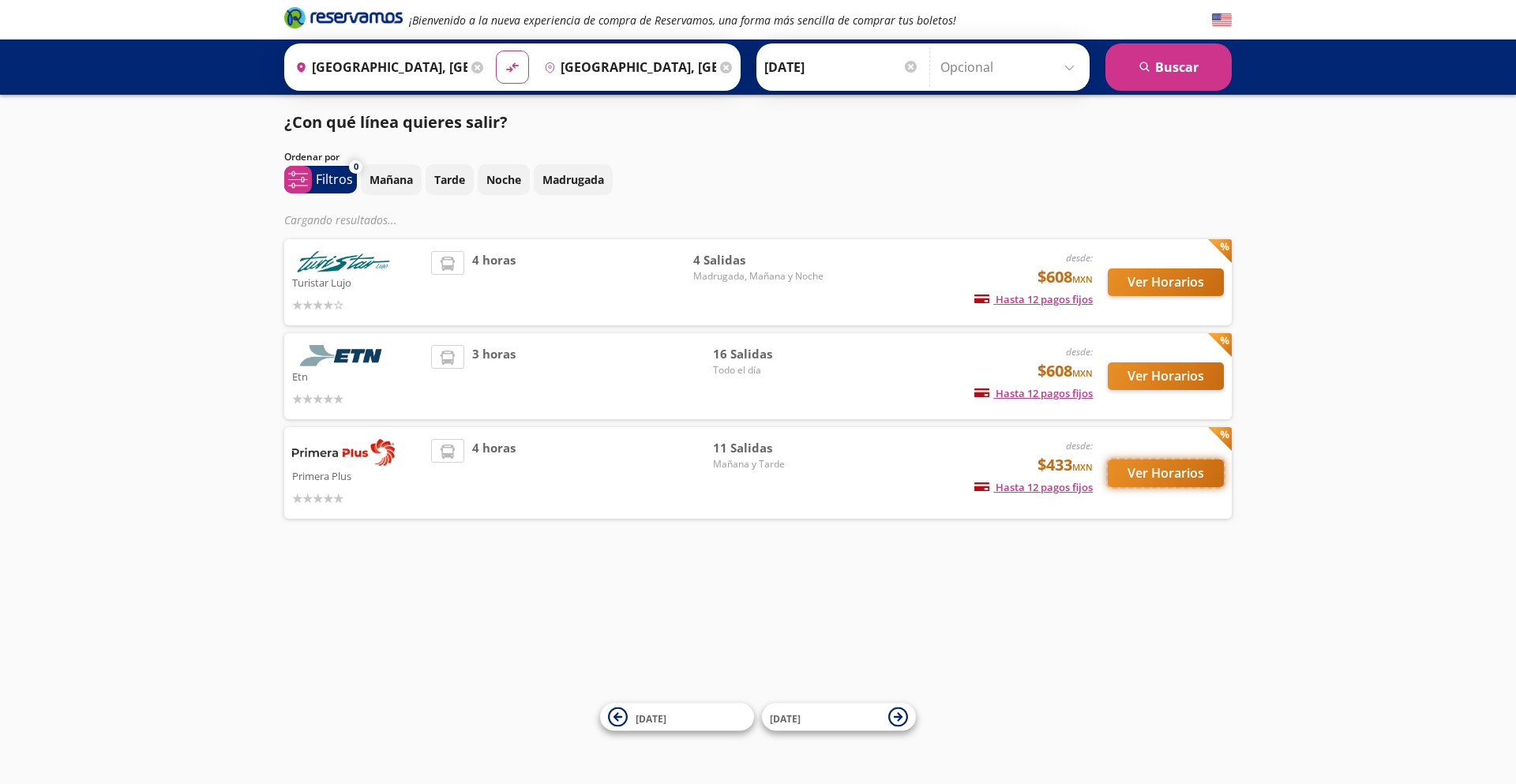 click on "Ver Horarios" at bounding box center (1165, 473) 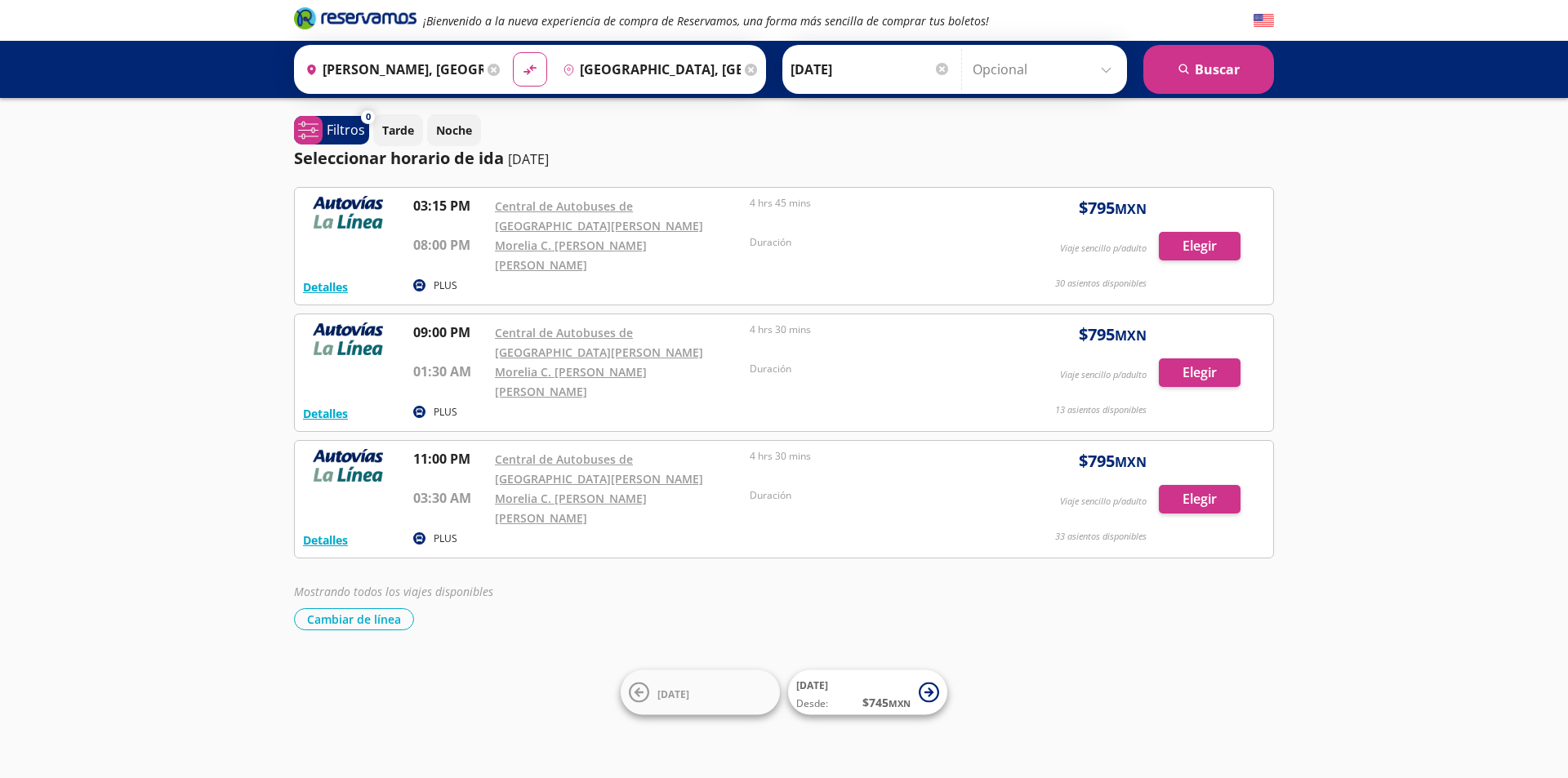 scroll, scrollTop: 0, scrollLeft: 0, axis: both 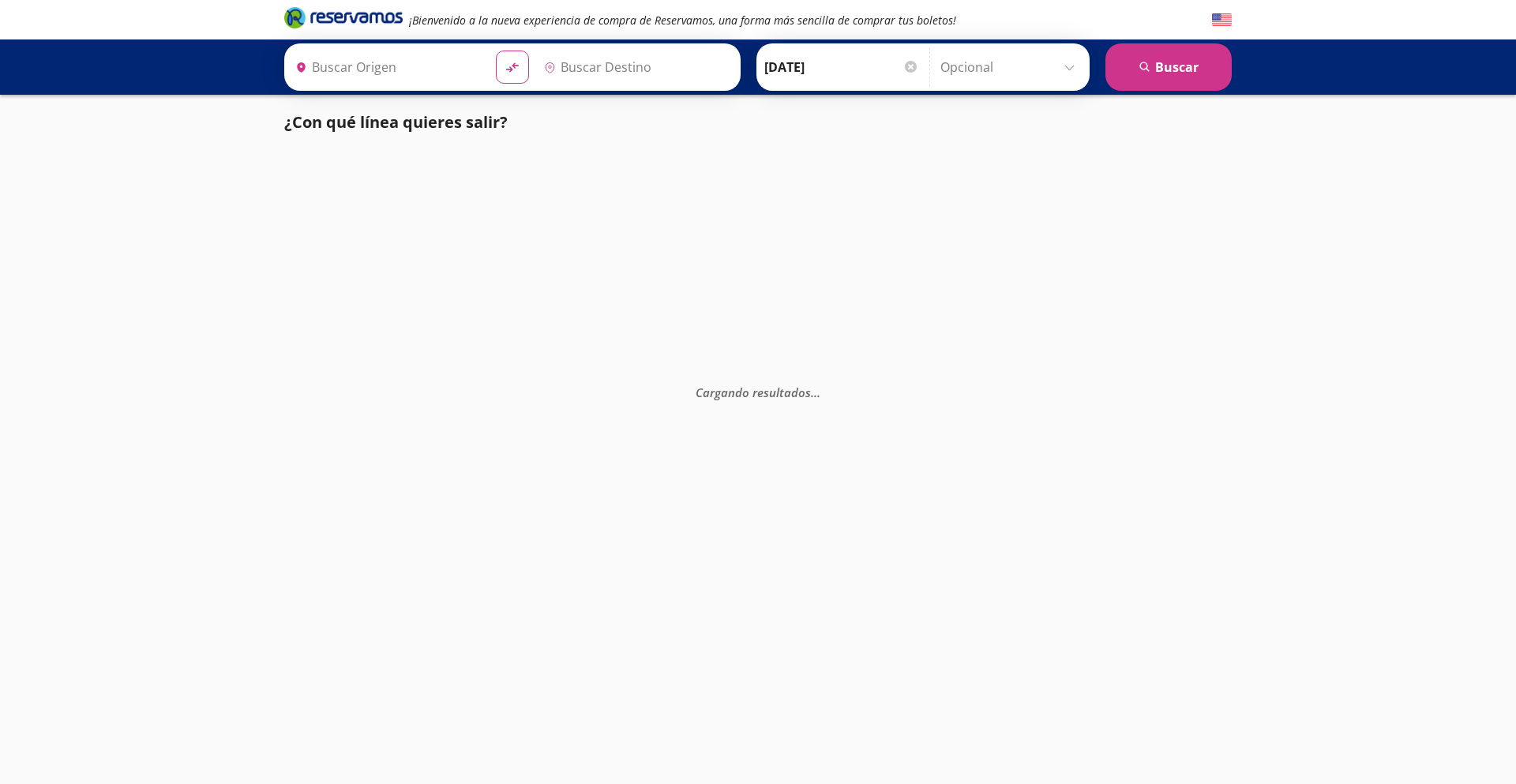type on "[GEOGRAPHIC_DATA], [GEOGRAPHIC_DATA]" 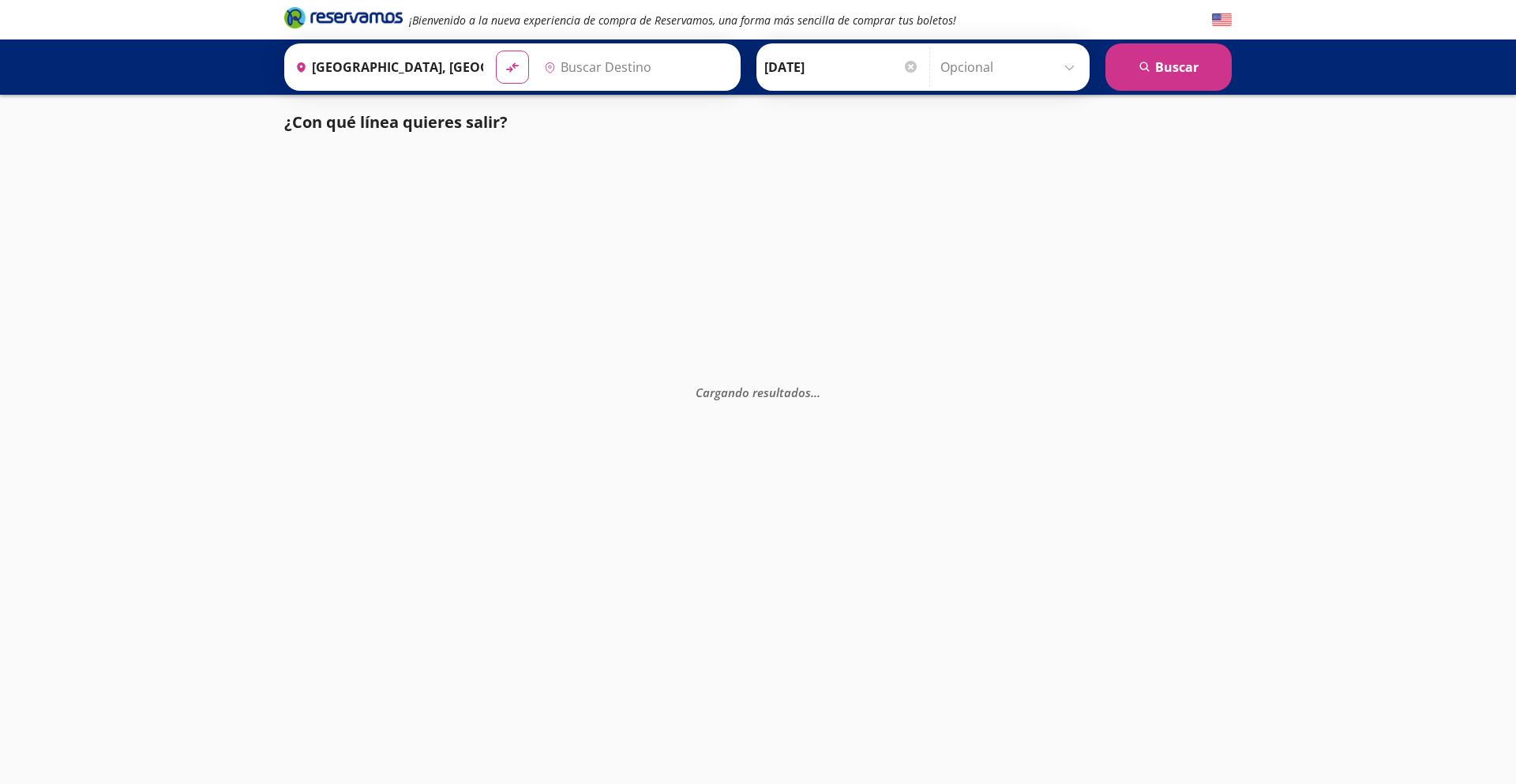 type on "León, Guanajuato" 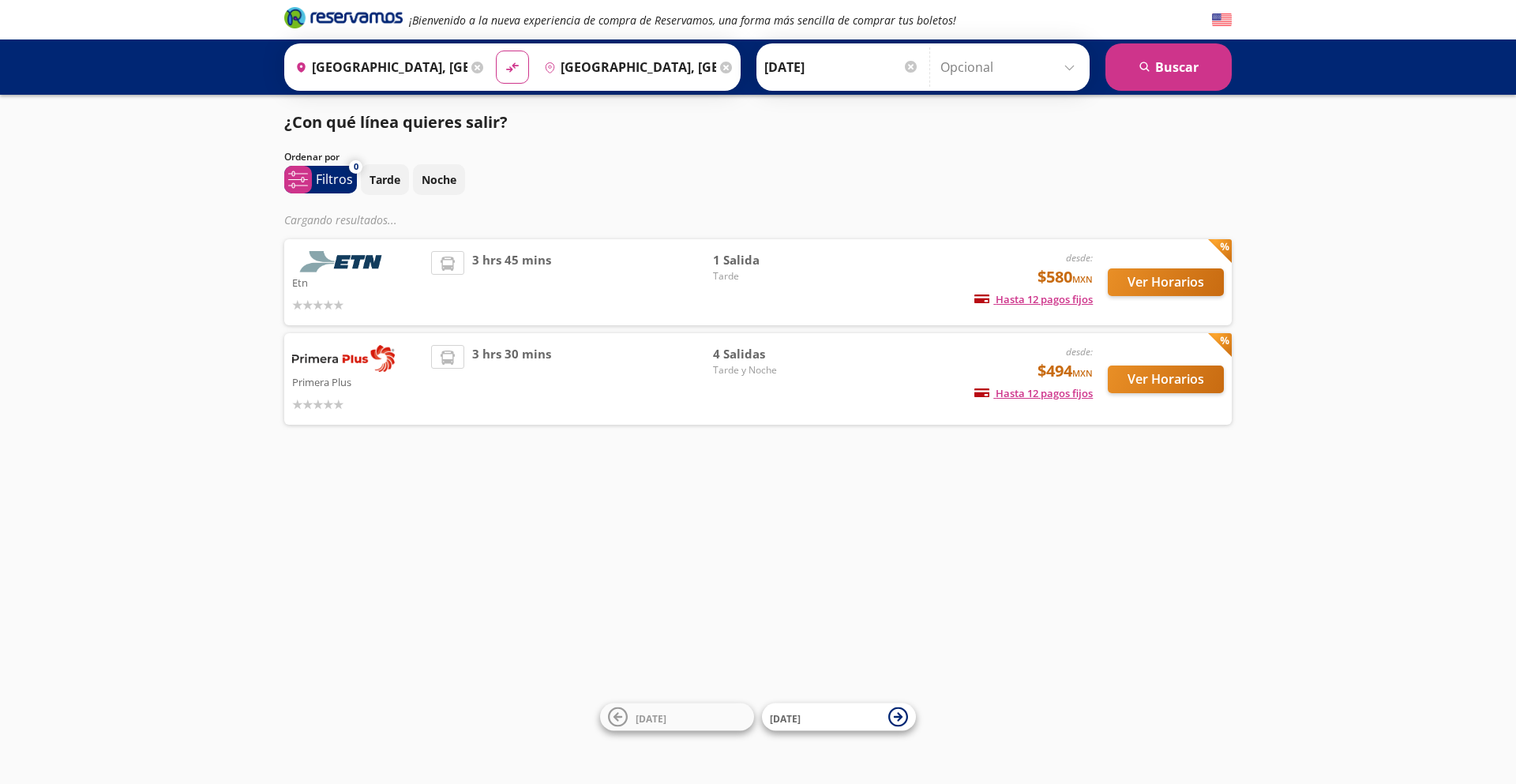 click on "Etn desde: $580  MXN   Hasta 12 pagos fijos Pagos fijos en compras mayores a $30 MXN, con tarjetas de bancos participantes 3 hrs 45 mins 1 Salida Tarde Ver Horarios" at bounding box center (758, 282) 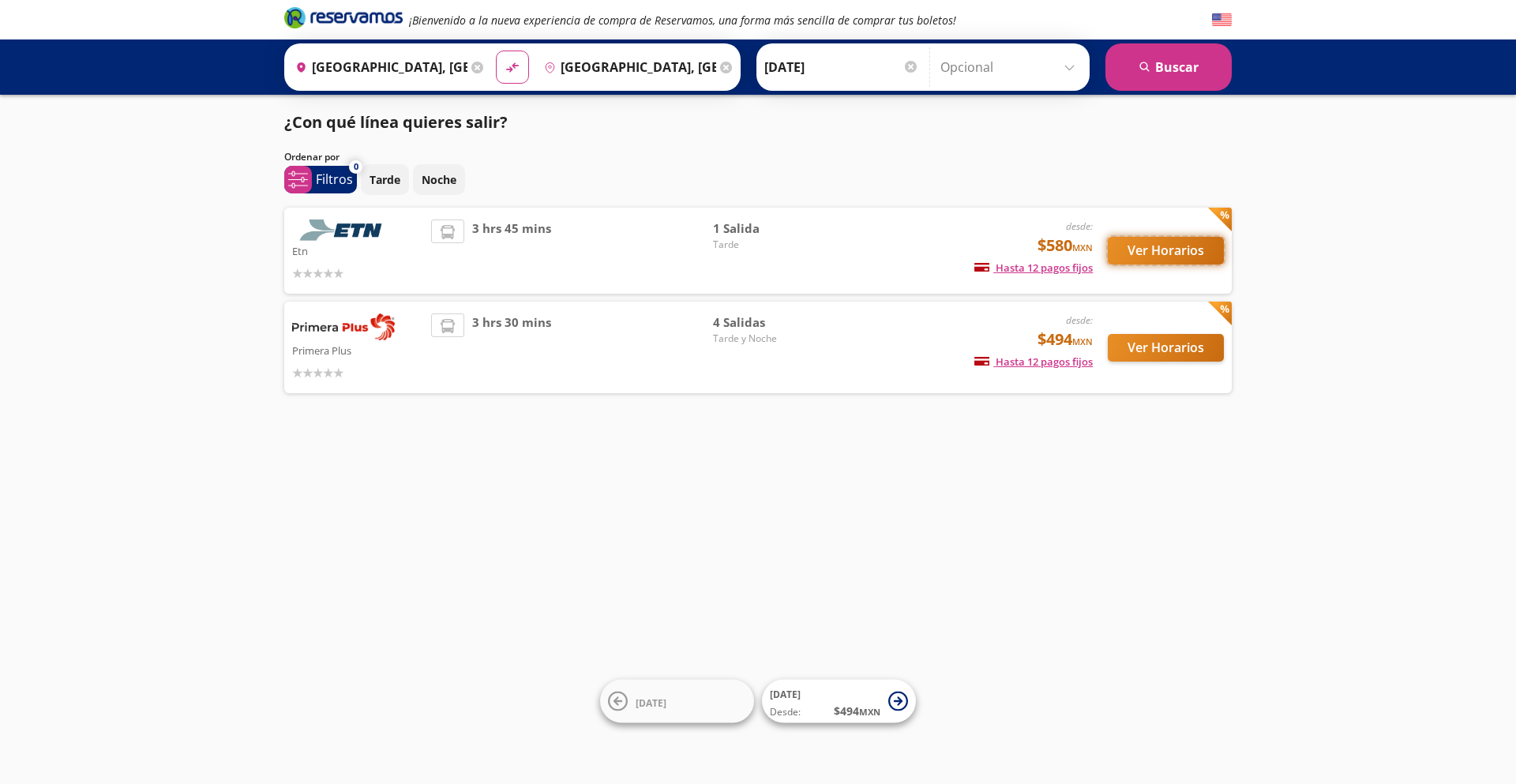 click on "Ver Horarios" at bounding box center [1165, 250] 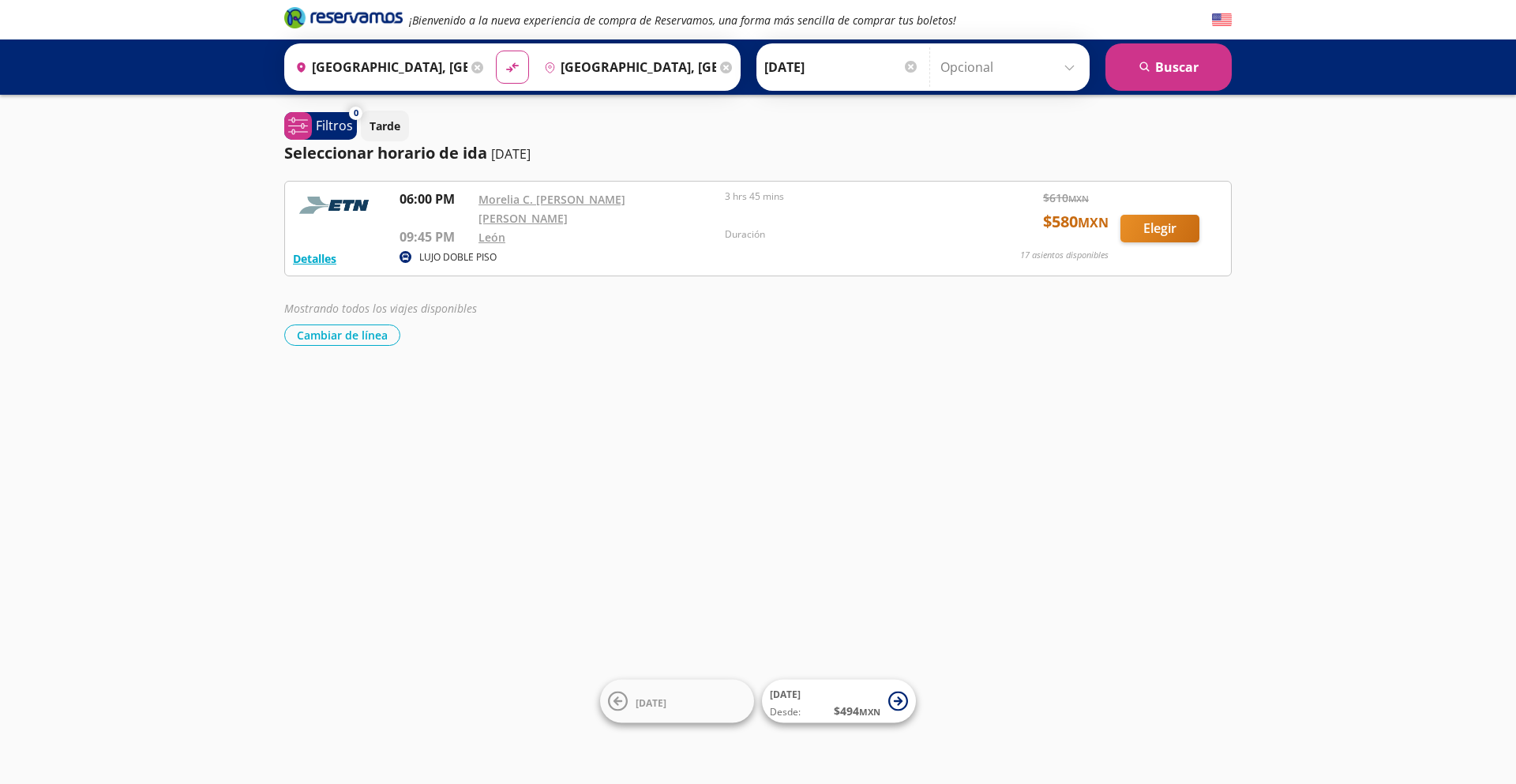 click on "León, Guanajuato" at bounding box center [627, 67] 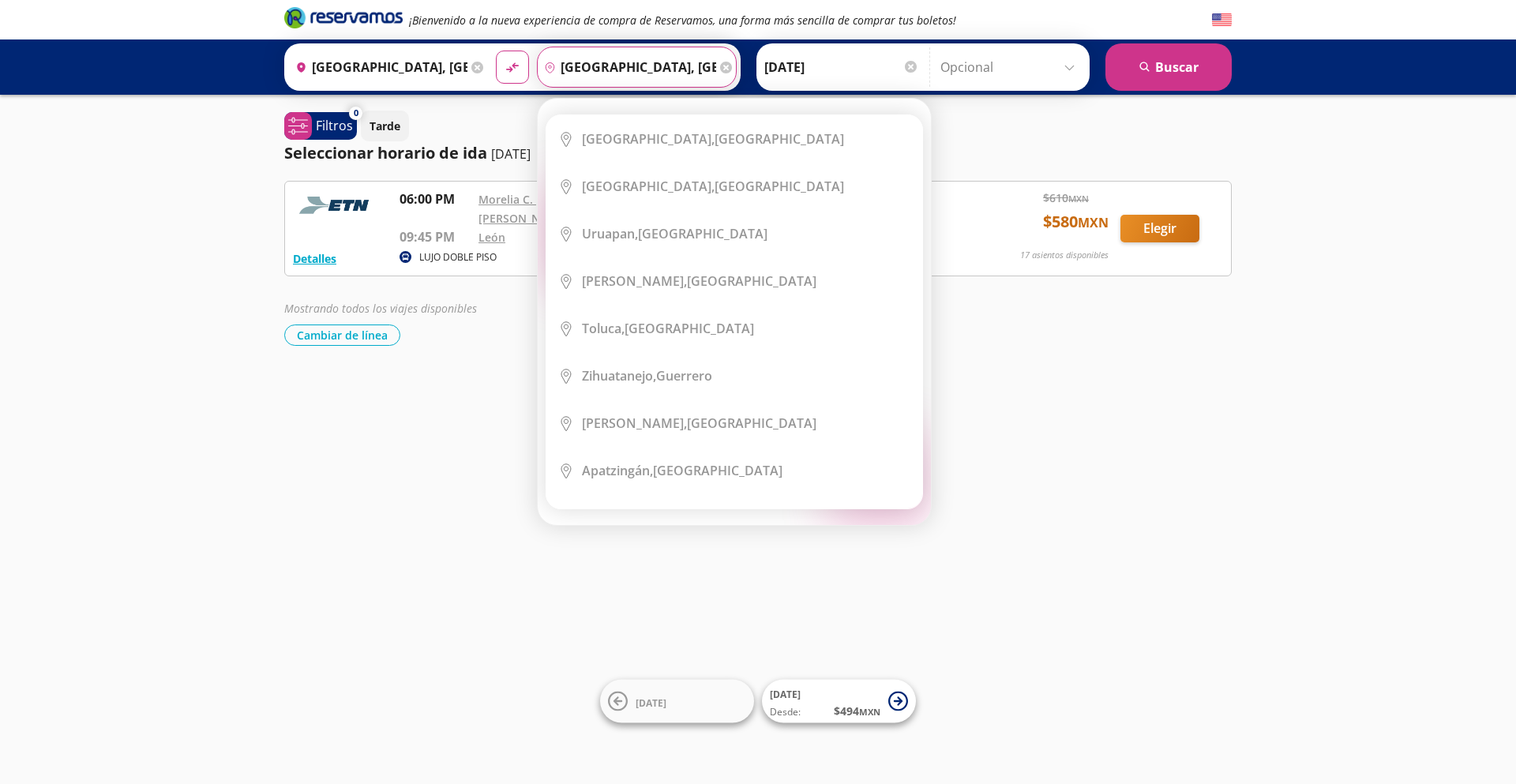click on "León, Guanajuato" at bounding box center [627, 67] 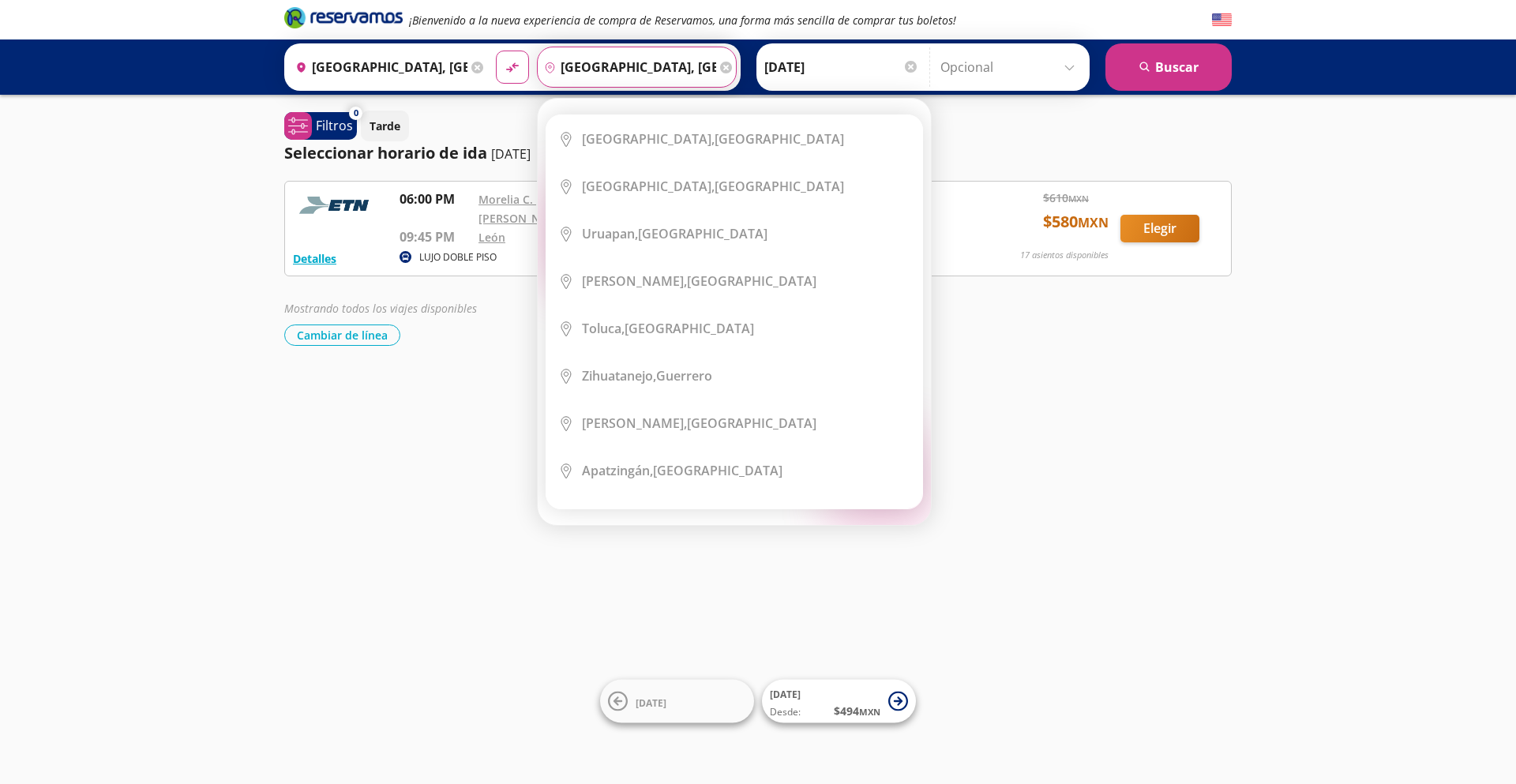click on "León, Guanajuato" at bounding box center (627, 67) 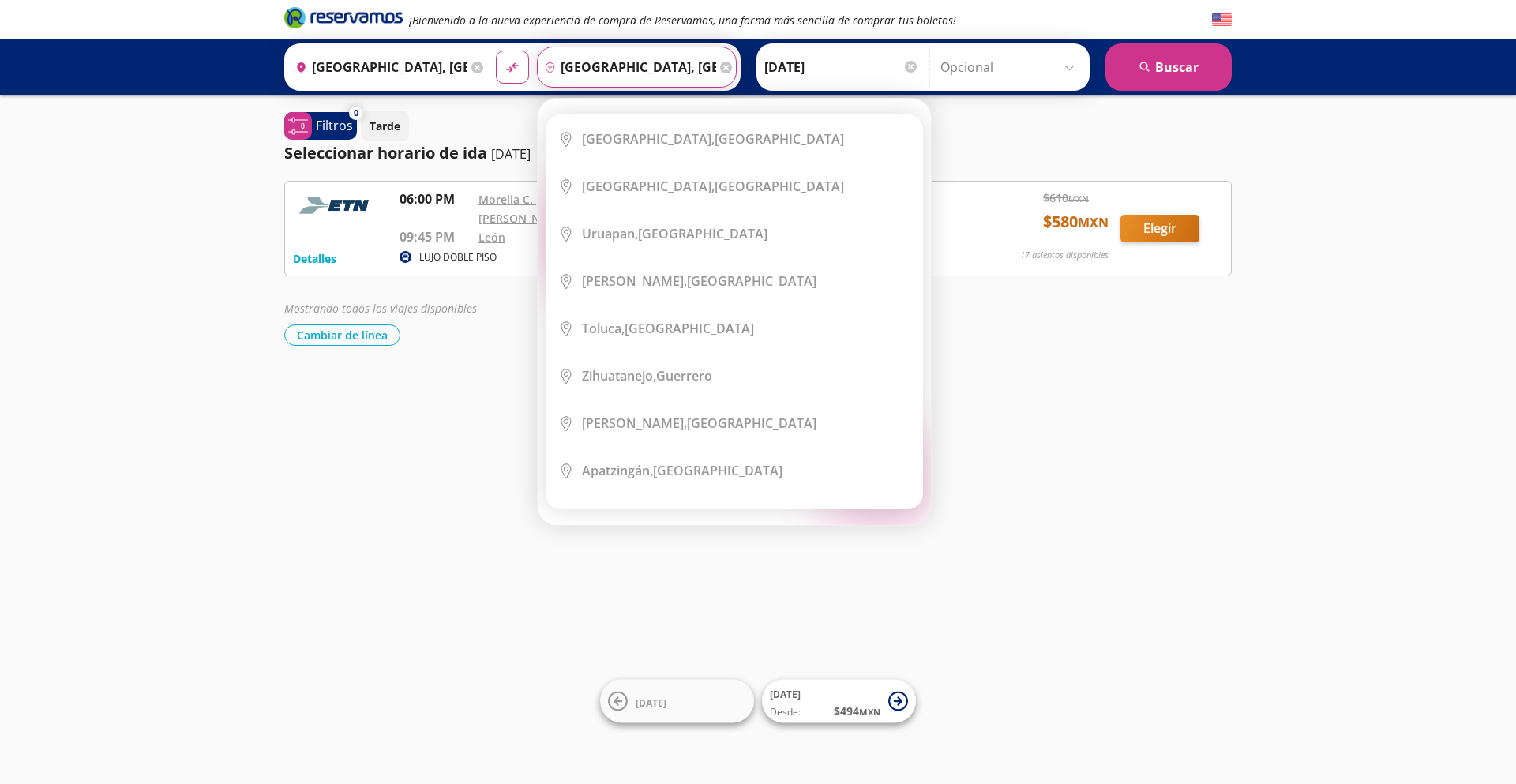 click on "León, Guanajuato" at bounding box center (627, 67) 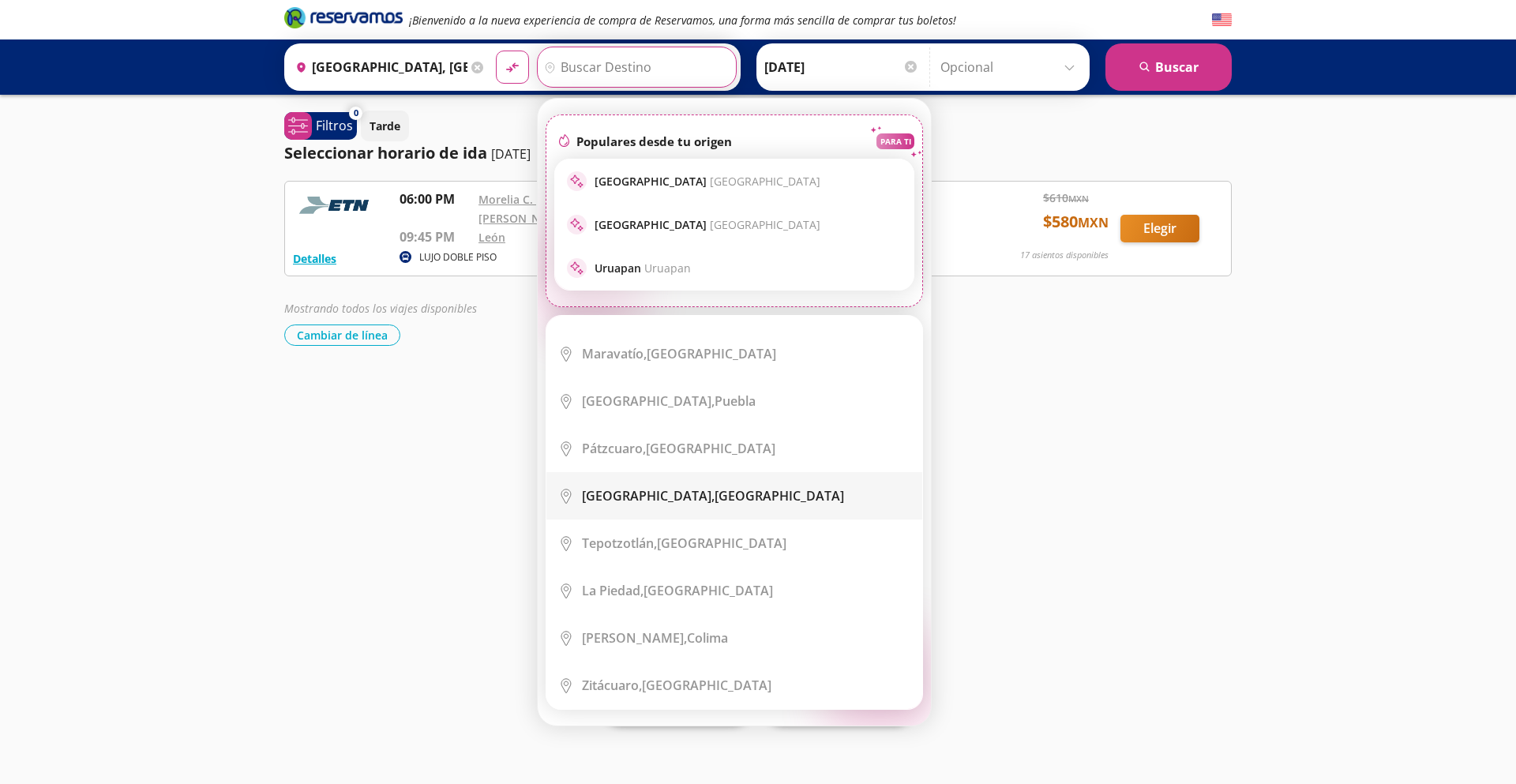 scroll, scrollTop: 632, scrollLeft: 0, axis: vertical 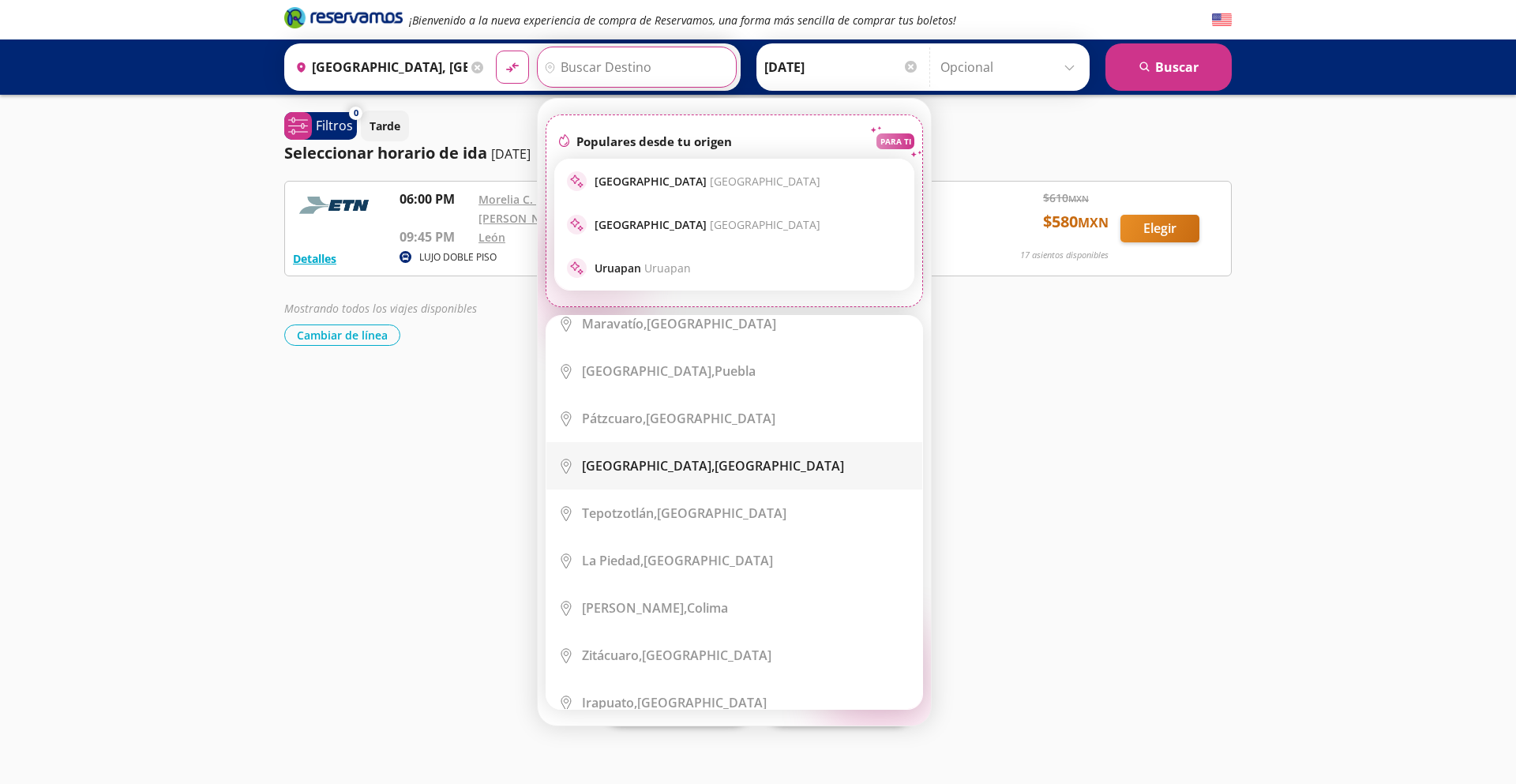click on "Aguascalientes,  Aguascalientes" at bounding box center [713, 466] 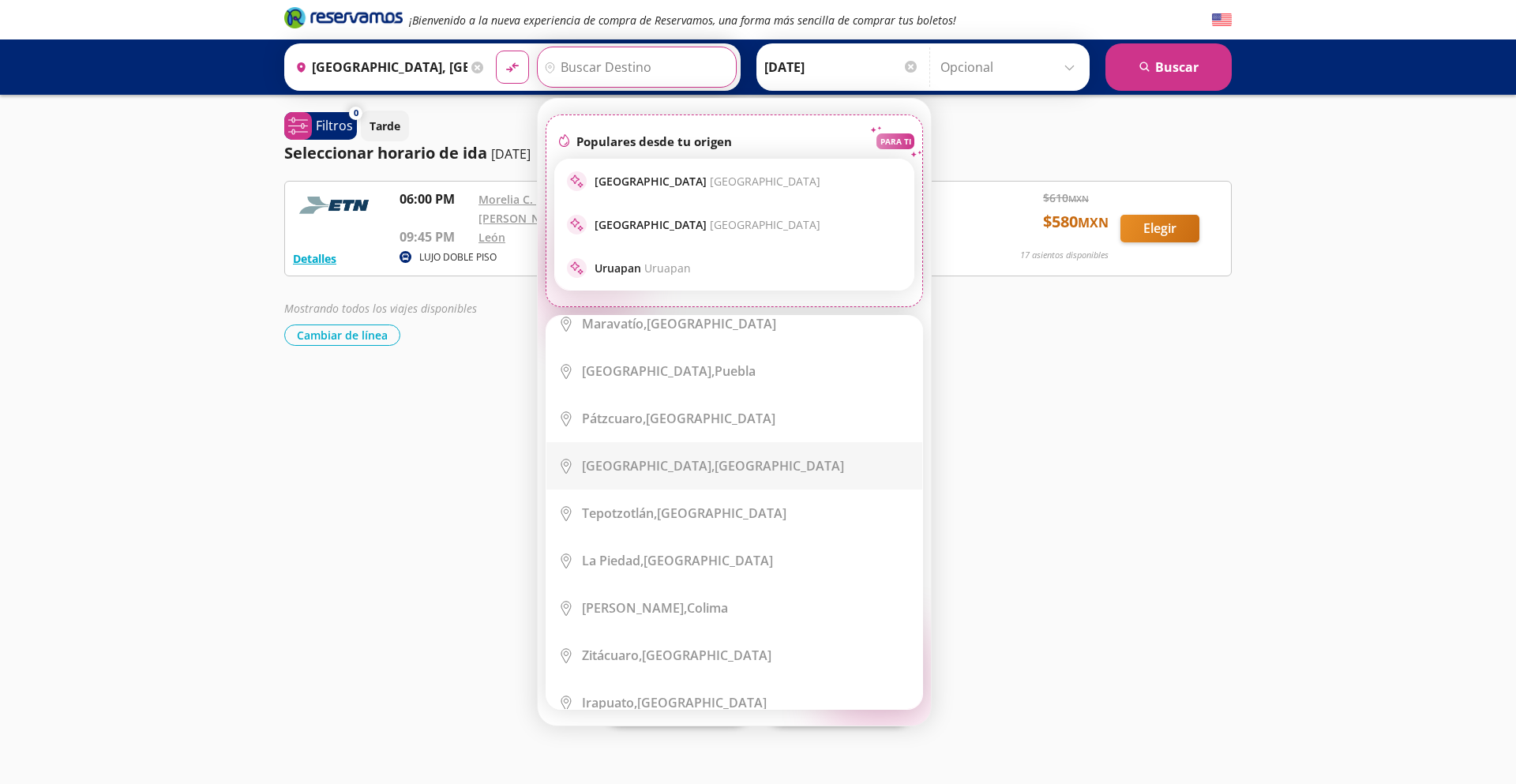 type on "Aguascalientes, Aguascalientes" 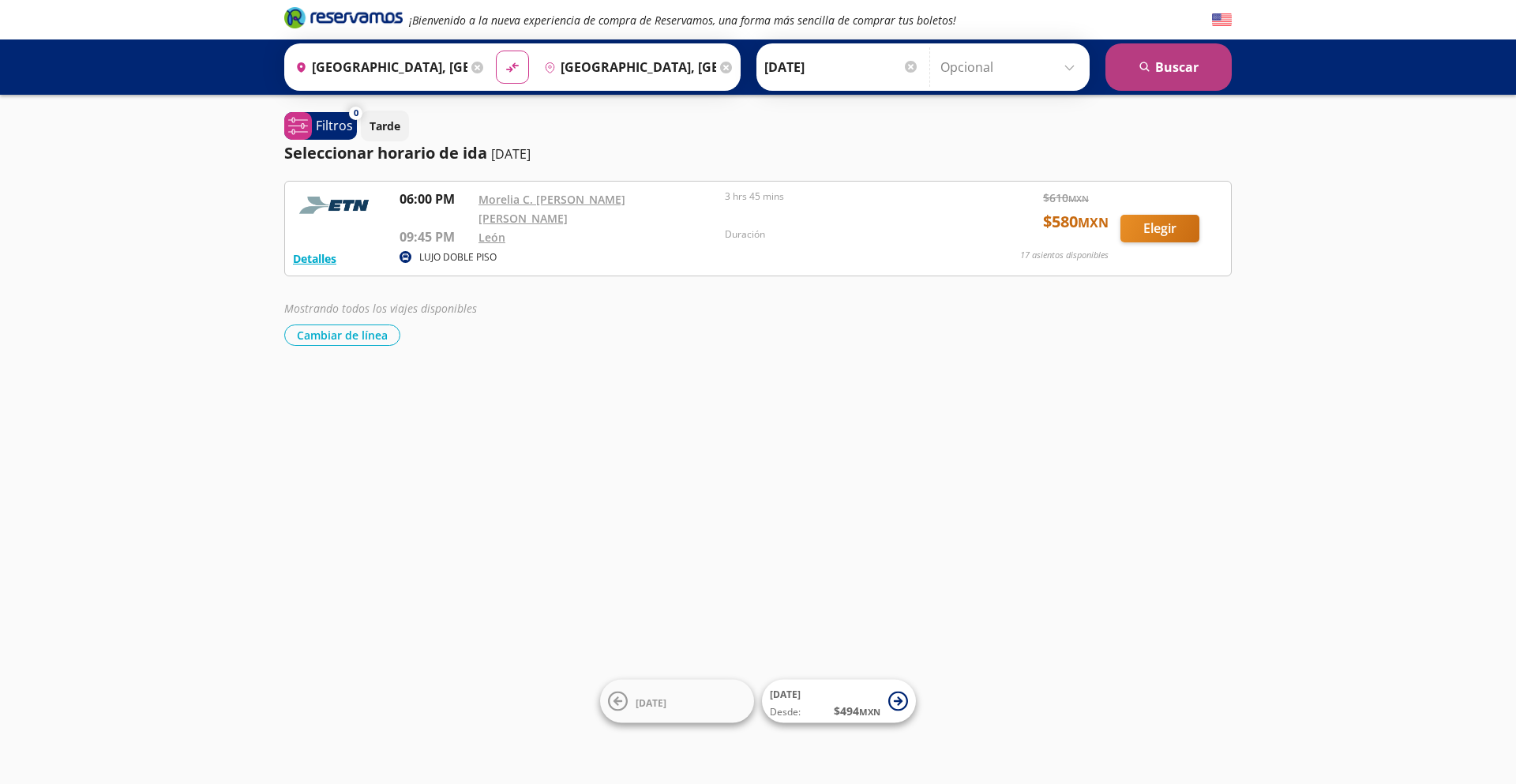 click on "search
Buscar" at bounding box center [1169, 67] 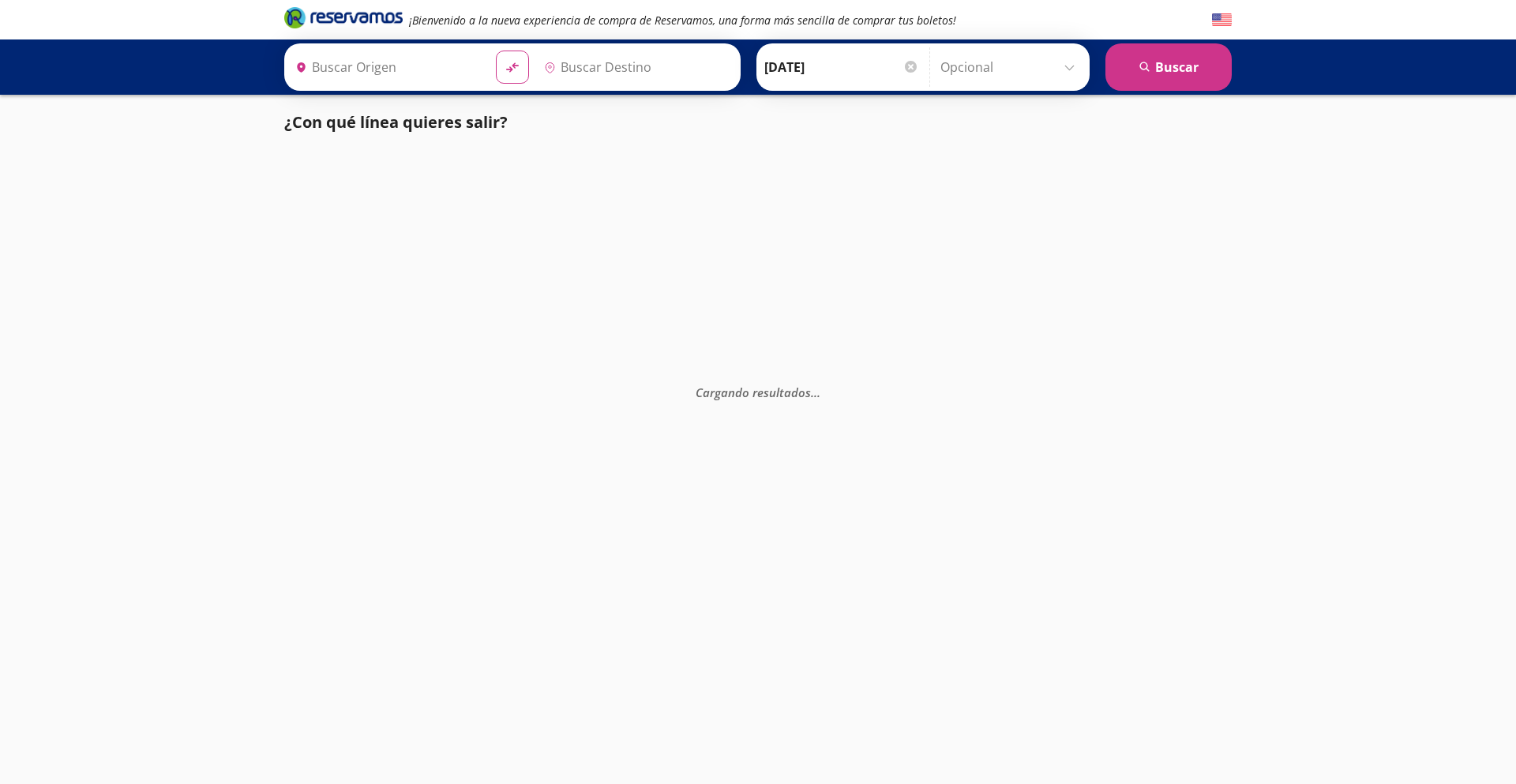 type on "Aguascalientes, Aguascalientes" 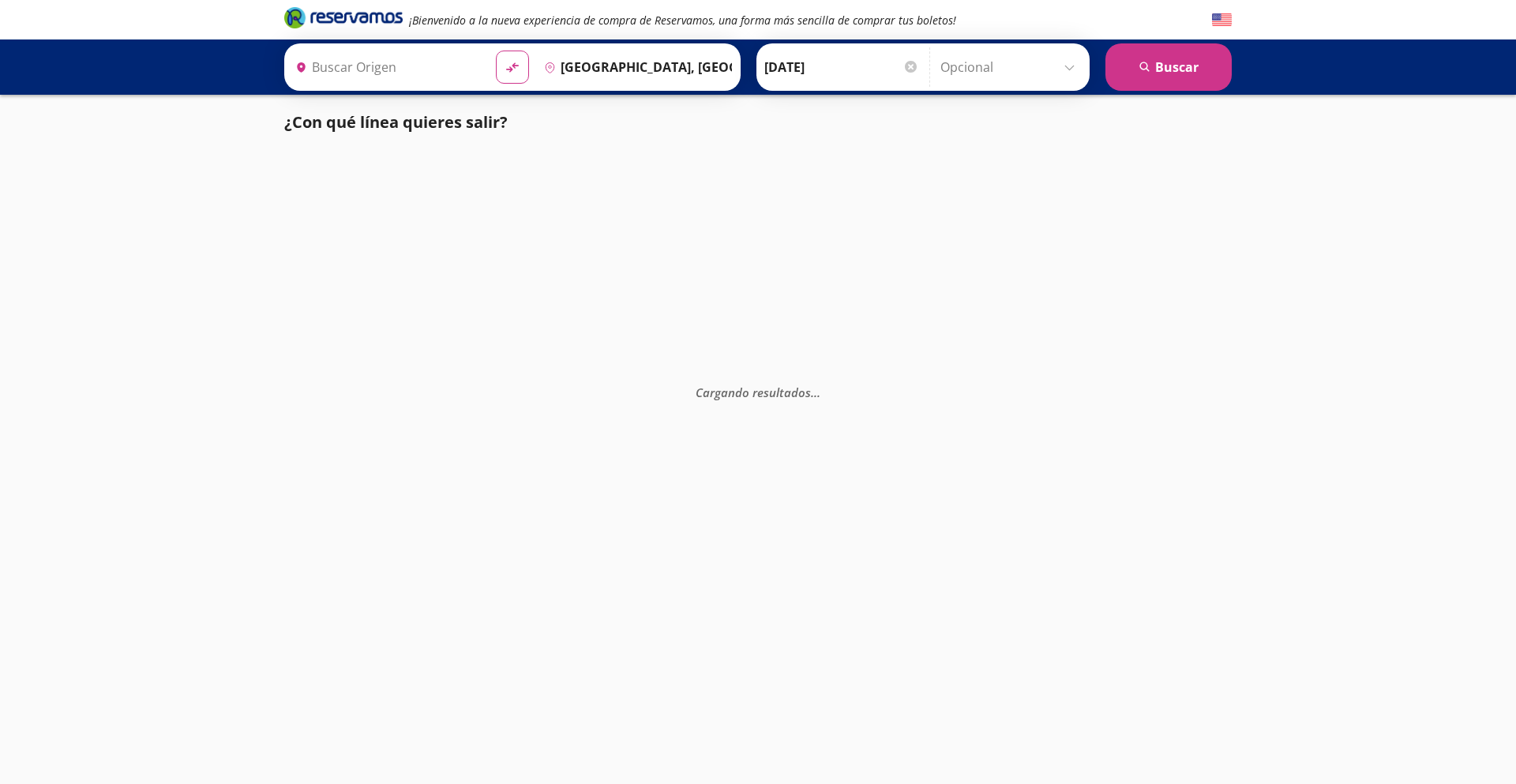 type on "[GEOGRAPHIC_DATA], [GEOGRAPHIC_DATA]" 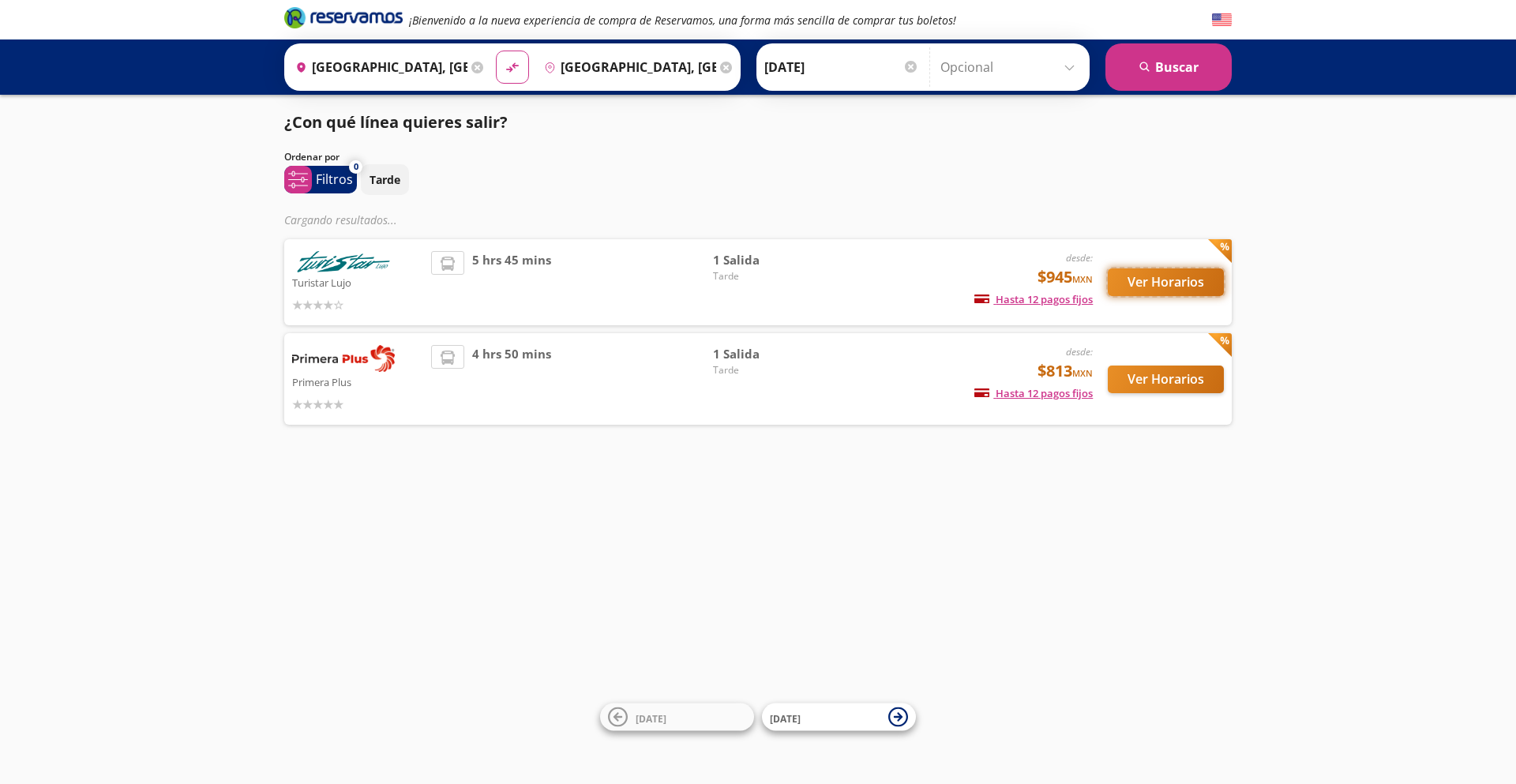click on "Ver Horarios" at bounding box center [1165, 282] 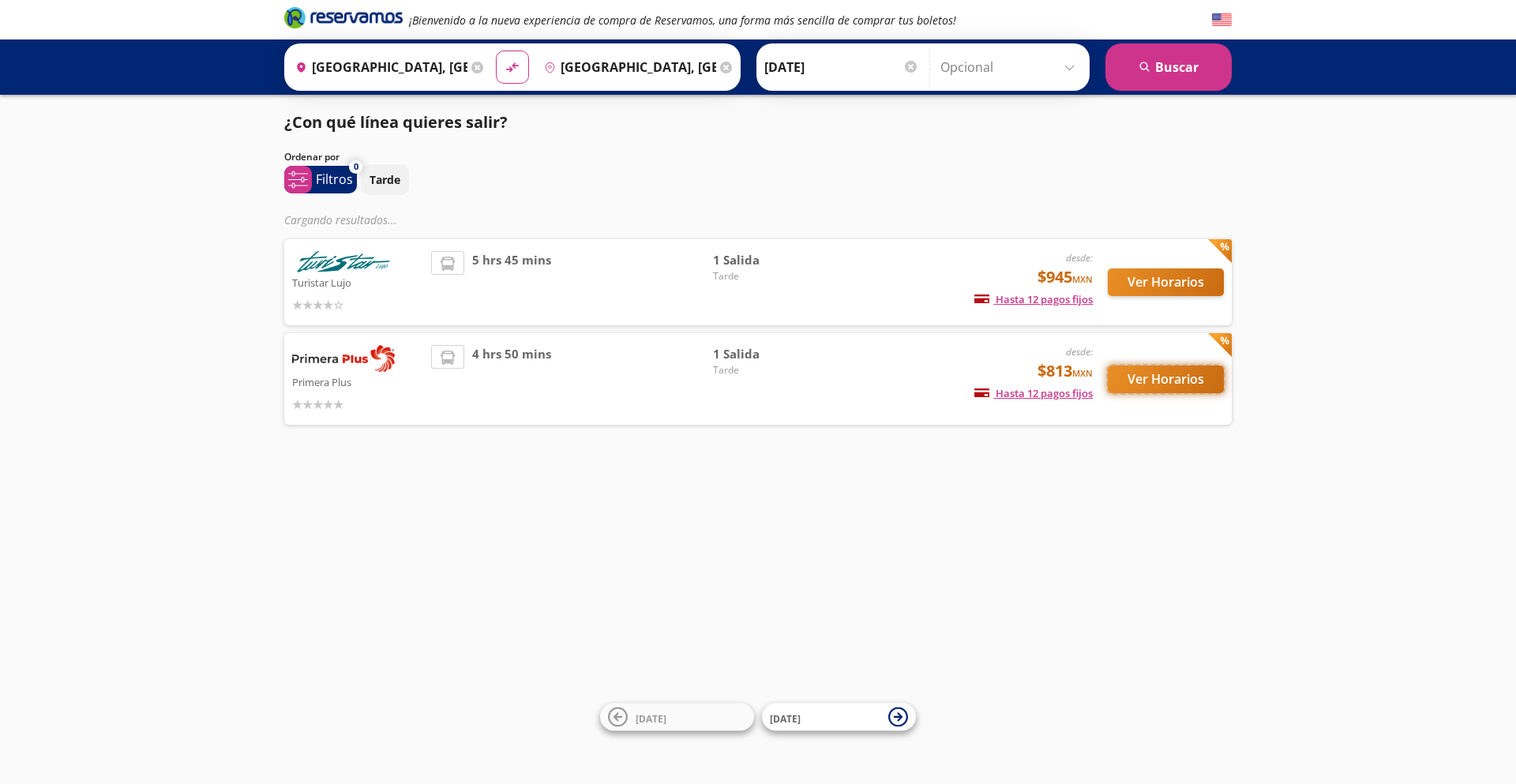 click on "Ver Horarios" at bounding box center (1165, 379) 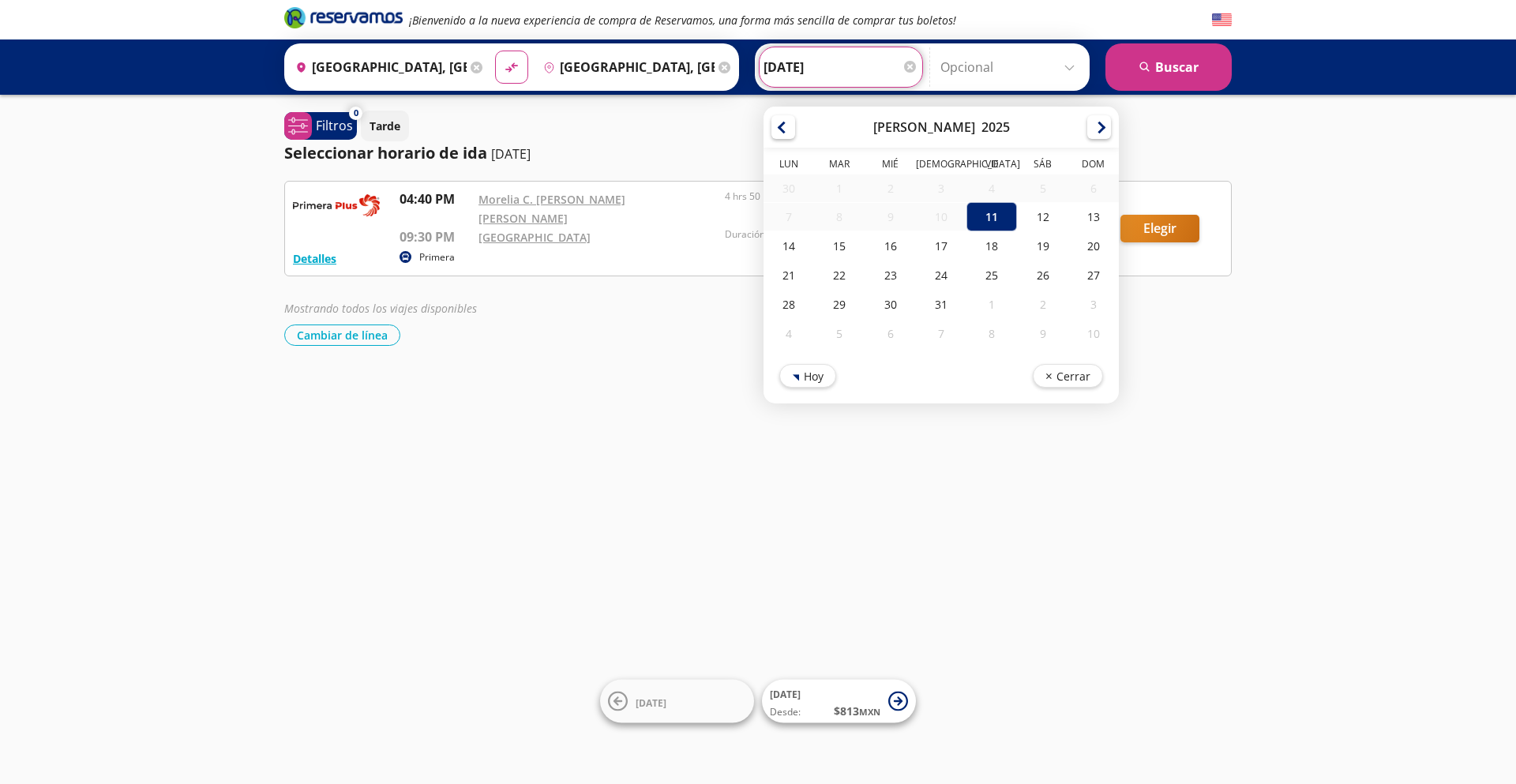 click on "[DATE]" at bounding box center [841, 67] 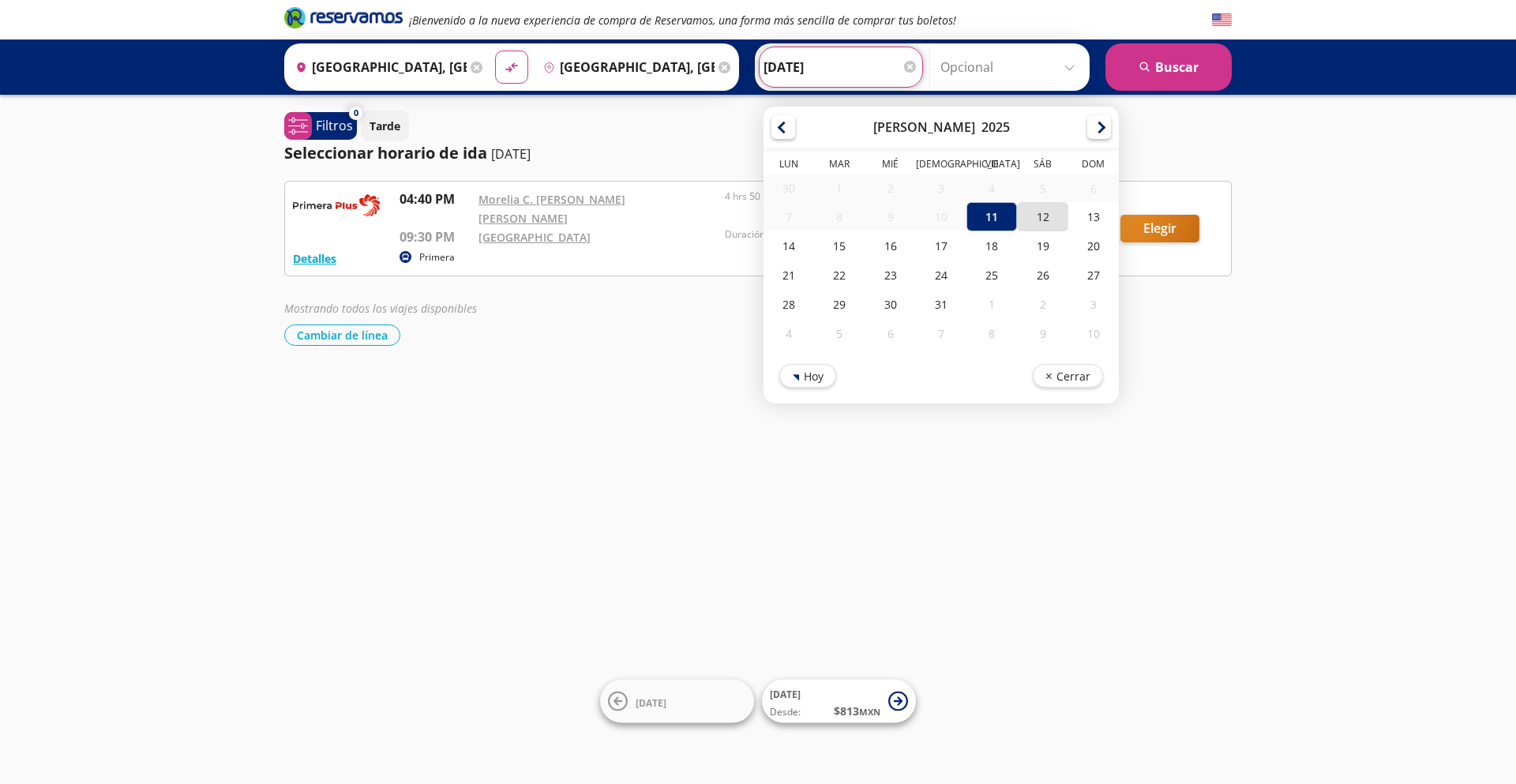 click on "12" at bounding box center (1042, 216) 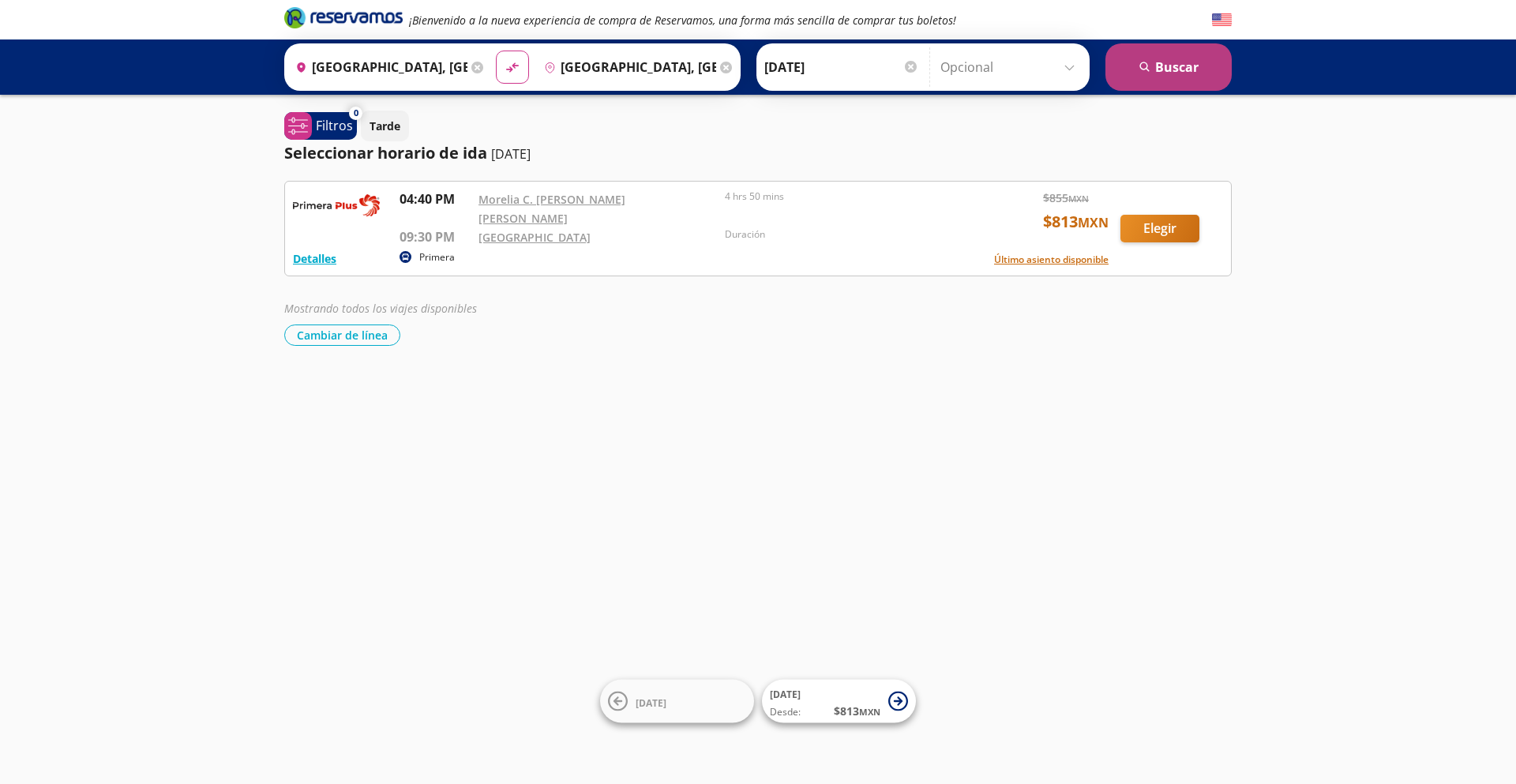 click on "search
Buscar" at bounding box center (1169, 67) 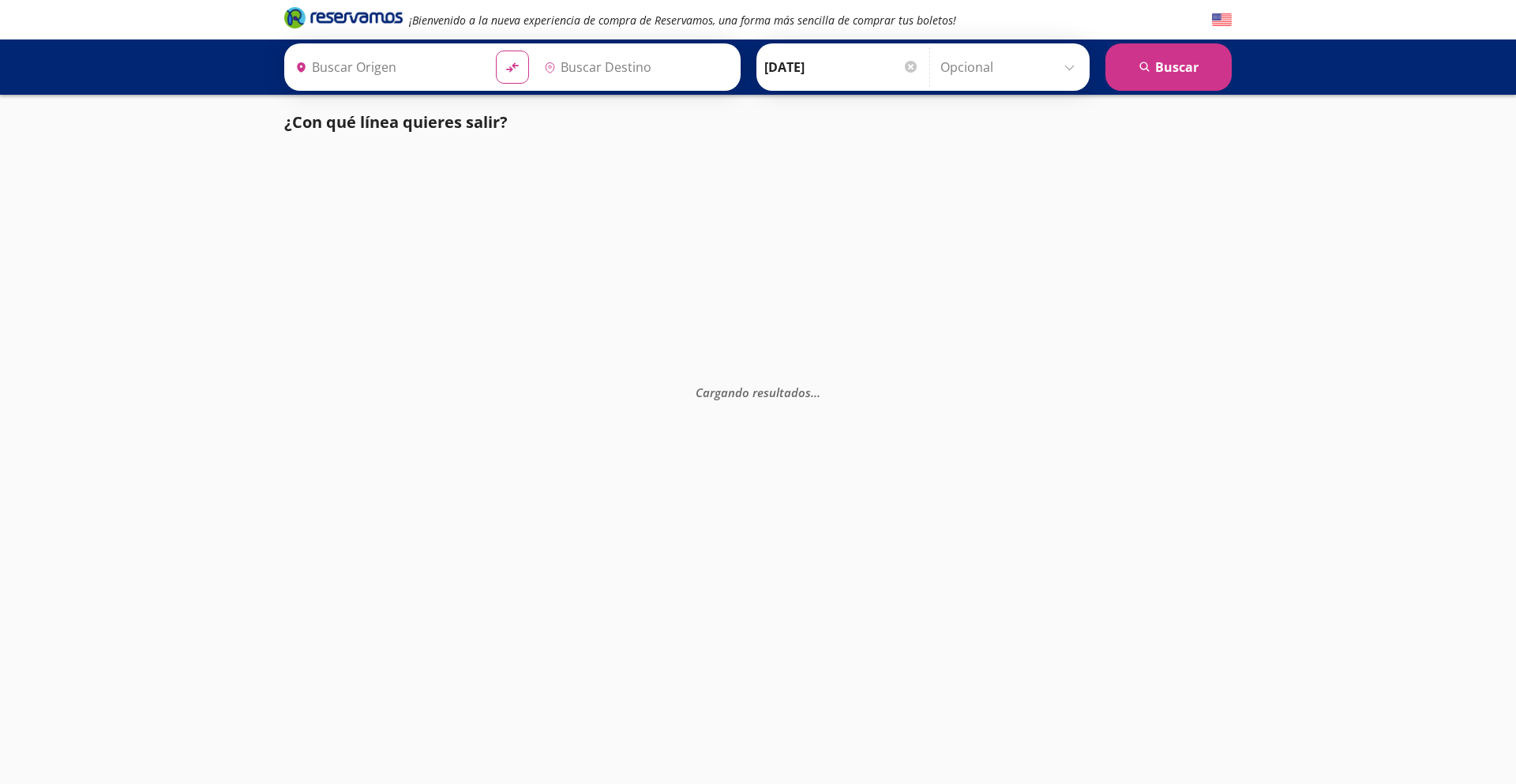type on "[GEOGRAPHIC_DATA], [GEOGRAPHIC_DATA]" 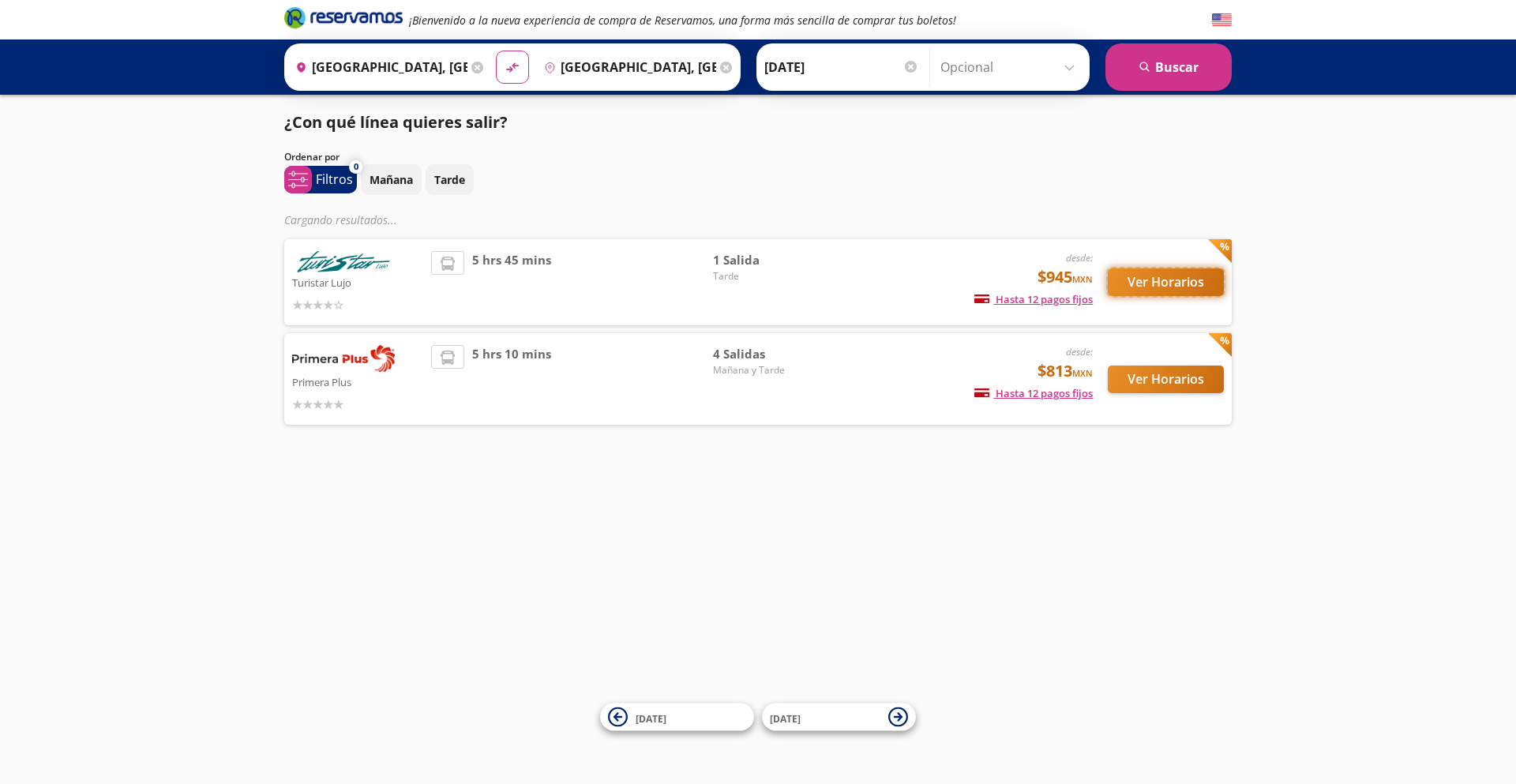 click on "Ver Horarios" at bounding box center [1165, 282] 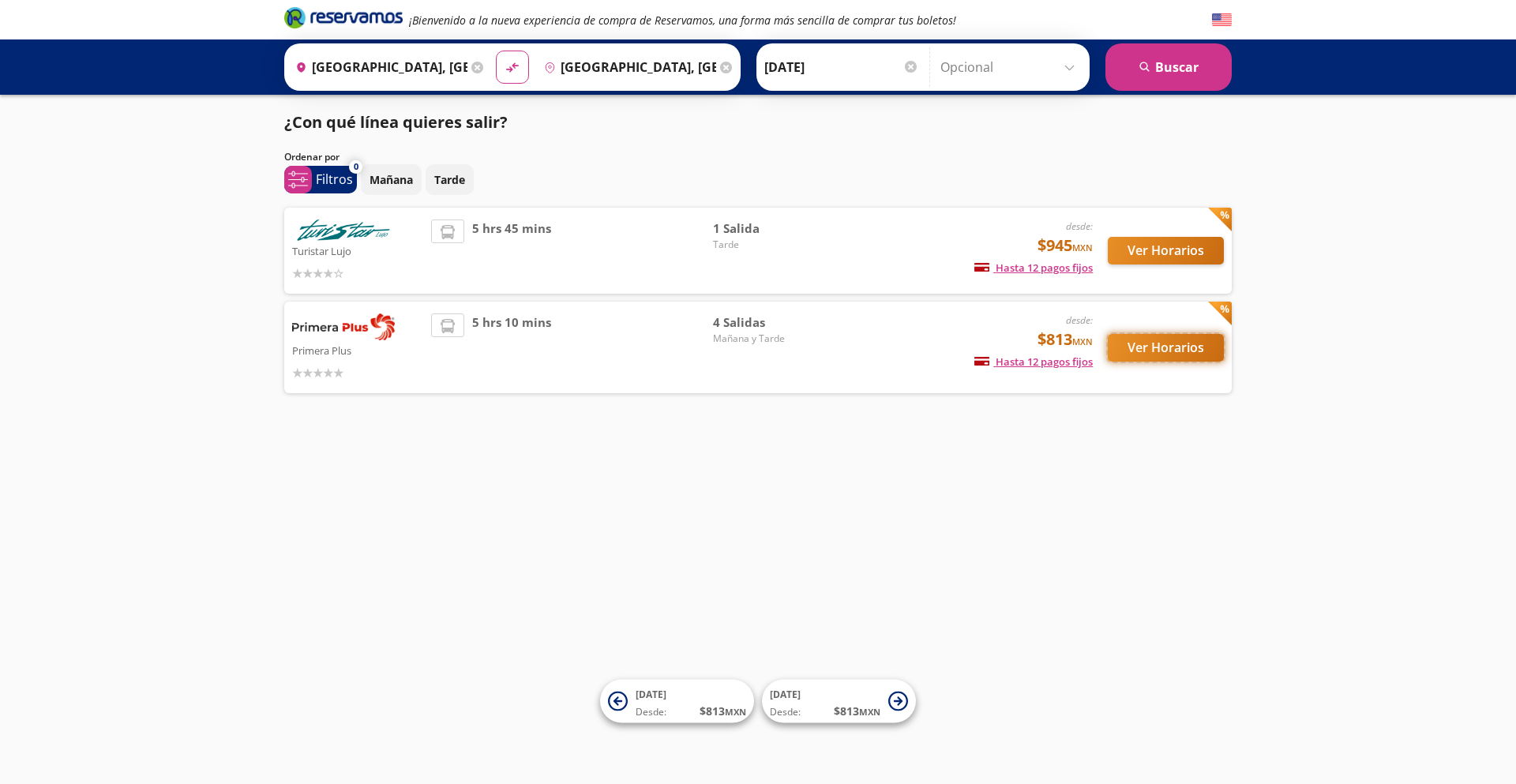 click on "Ver Horarios" at bounding box center [1165, 347] 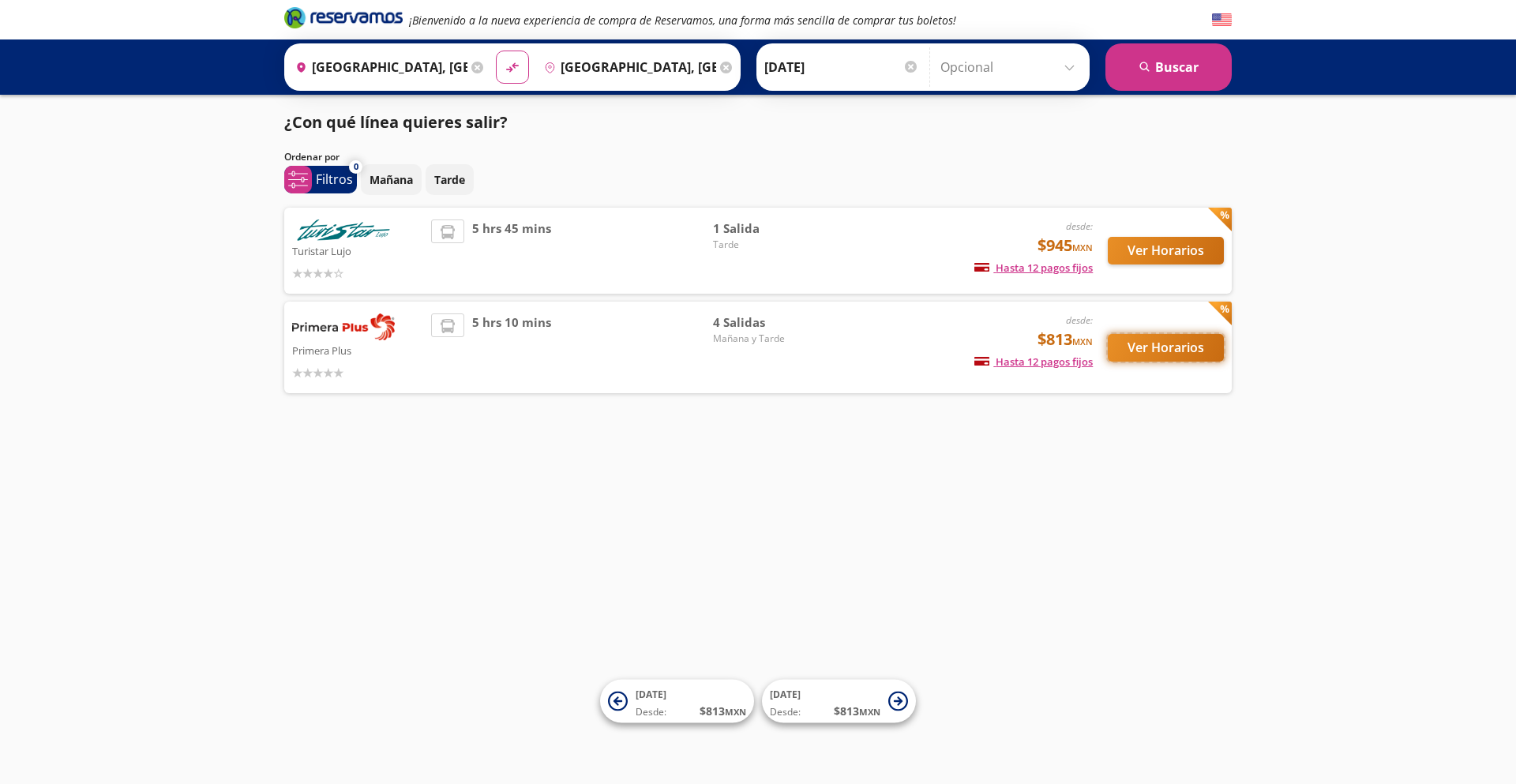 click on "Ver Horarios" at bounding box center (1165, 347) 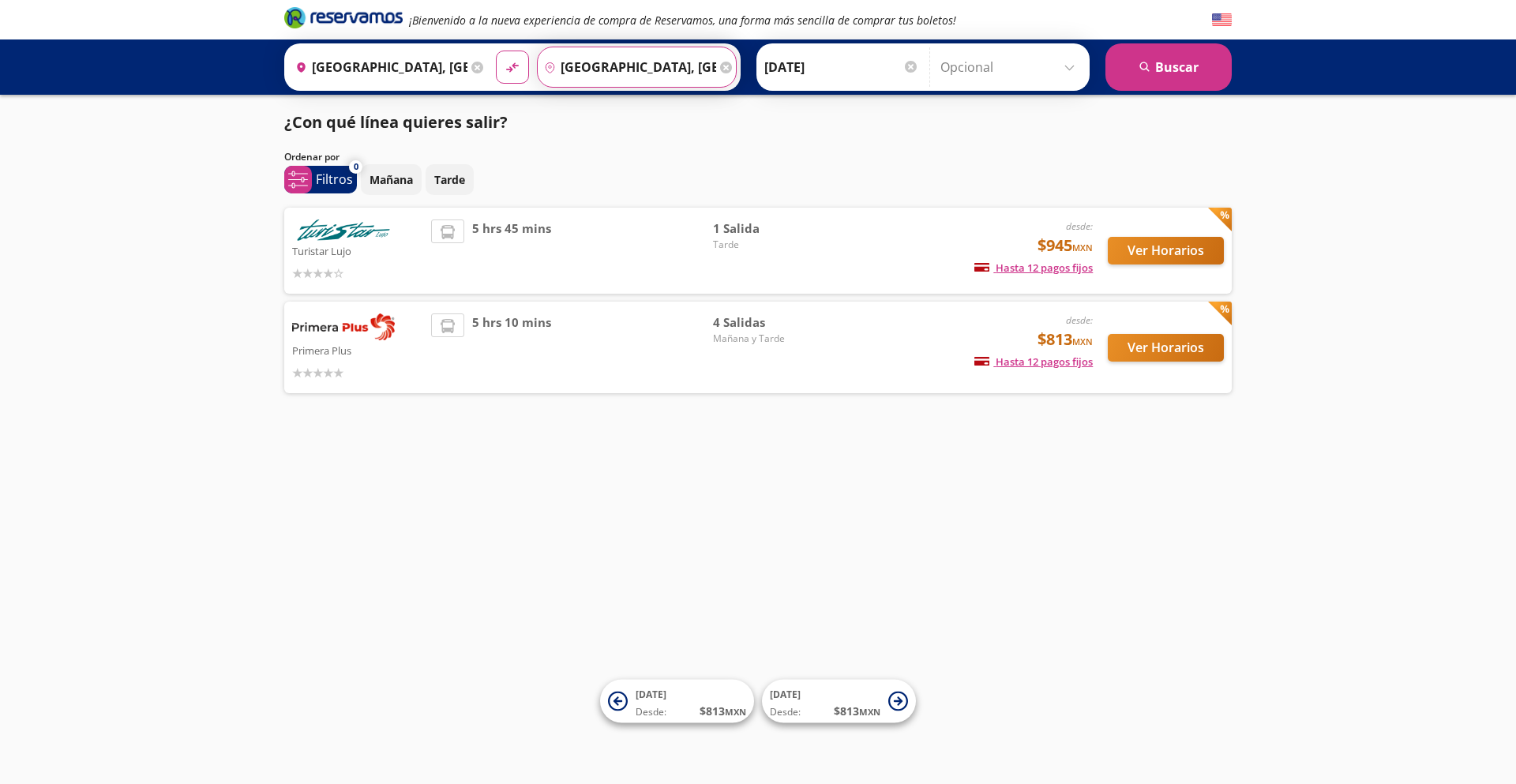 click on "Aguascalientes, Aguascalientes" at bounding box center [627, 67] 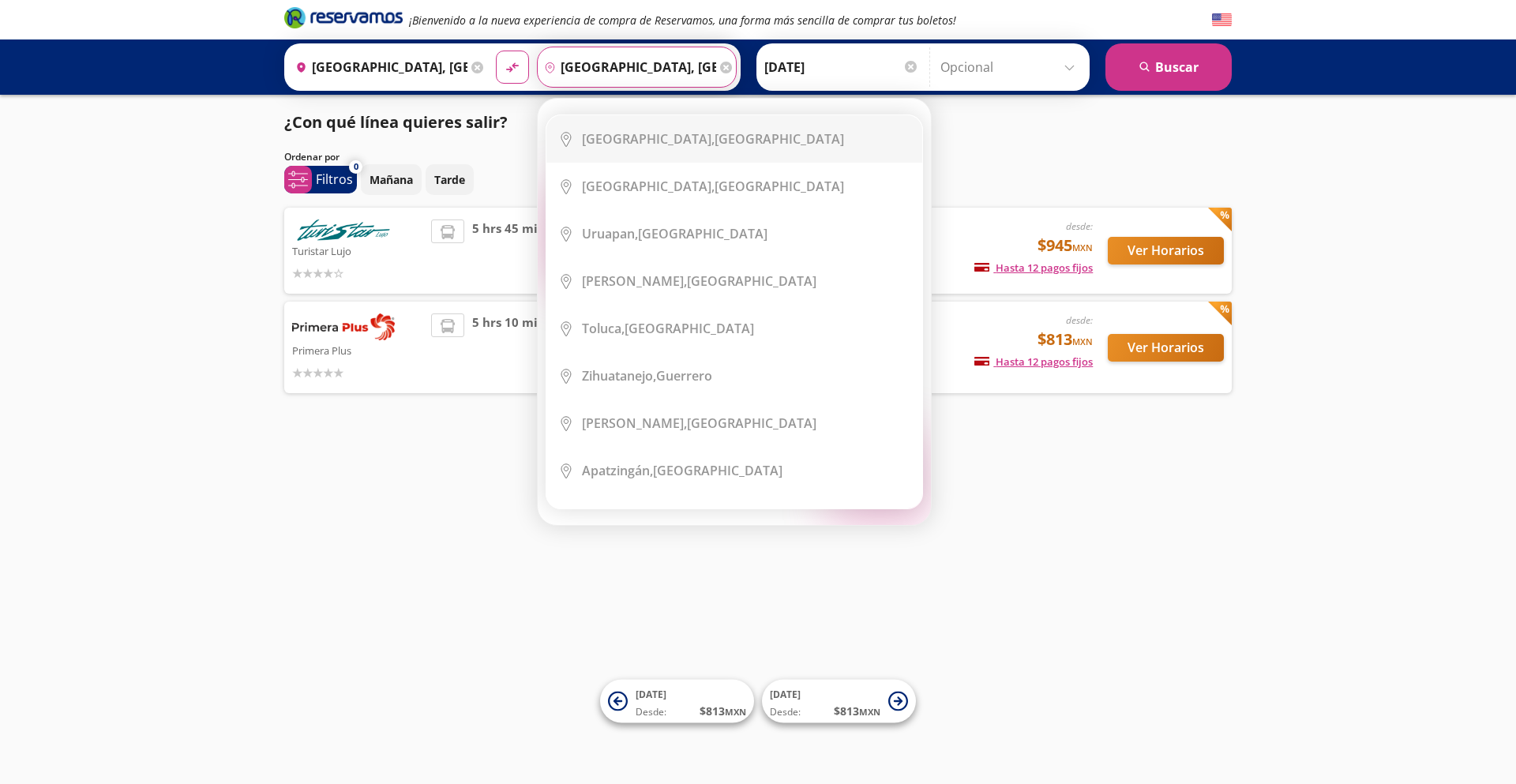 click on "Aguascalientes, Aguascalientes" at bounding box center (627, 67) 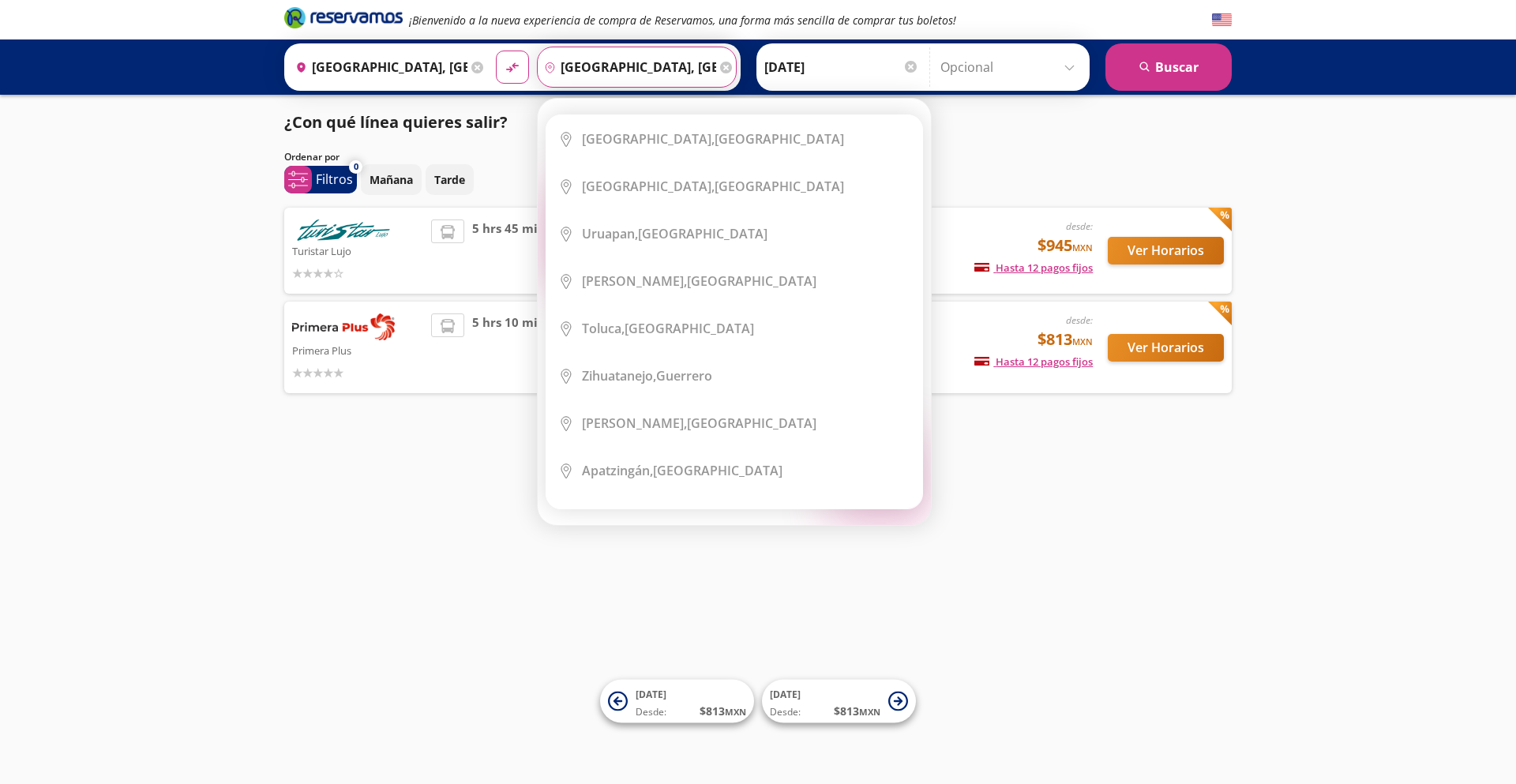 click on "Aguascalientes, Aguascalientes" at bounding box center (627, 67) 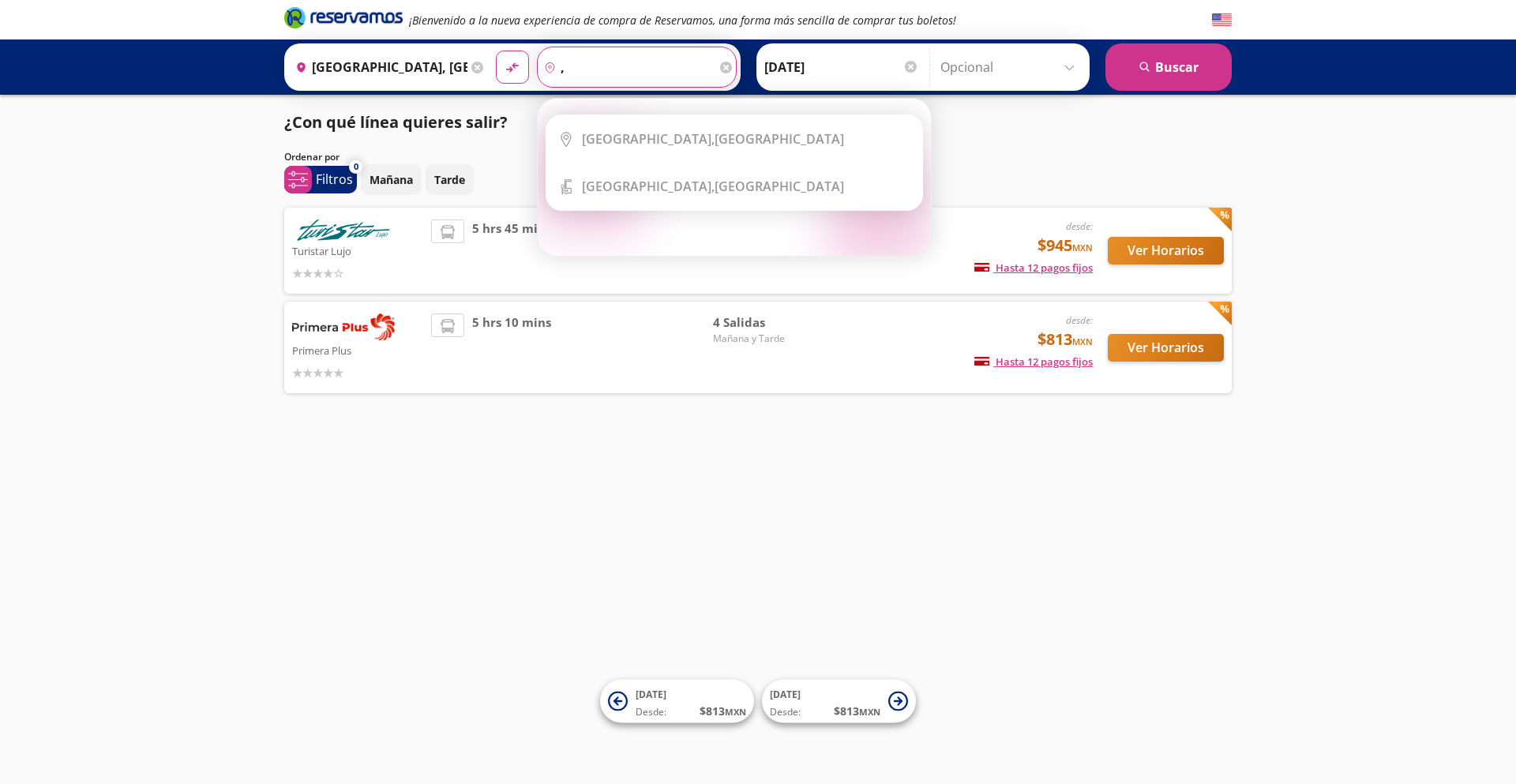 type on "," 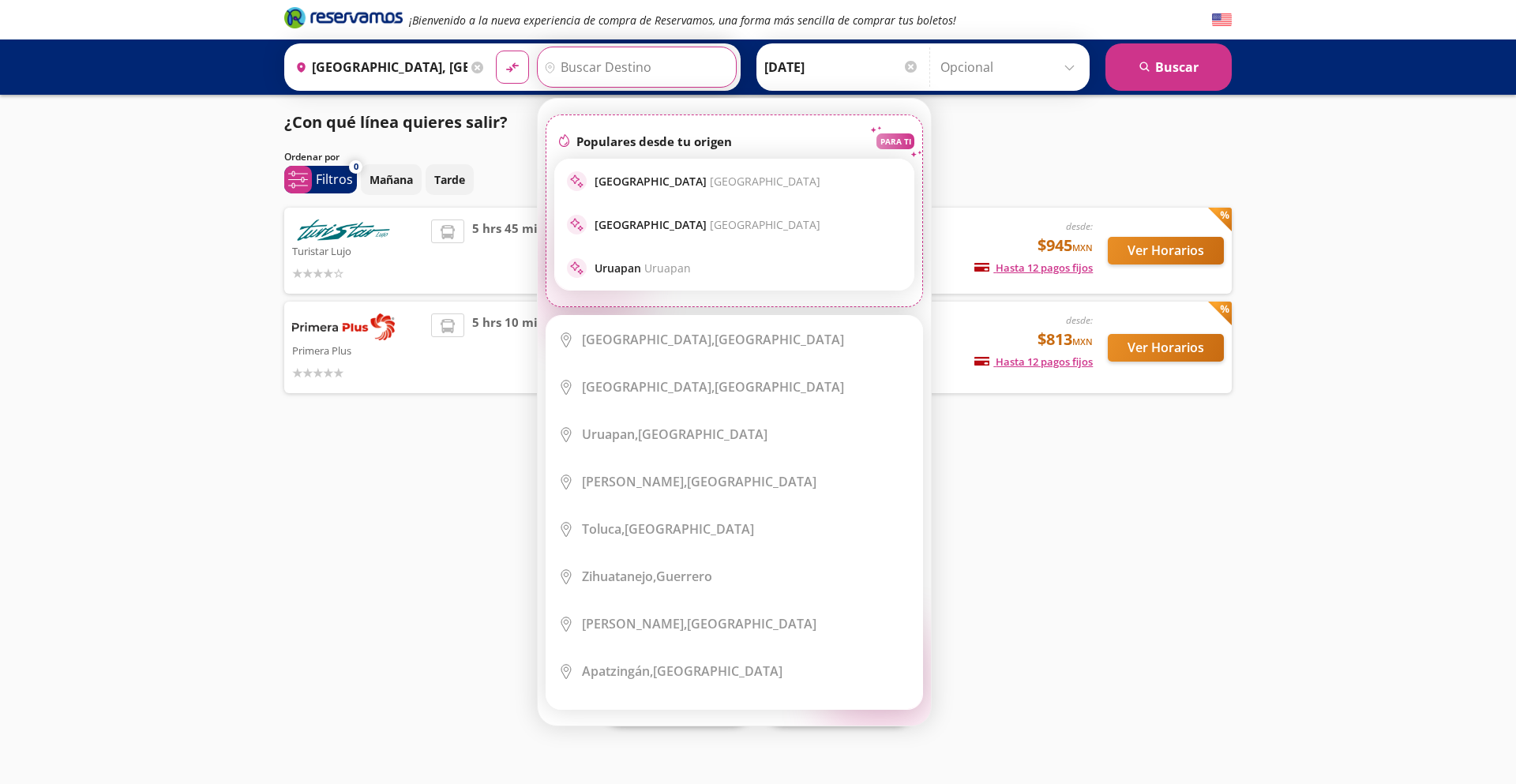 type 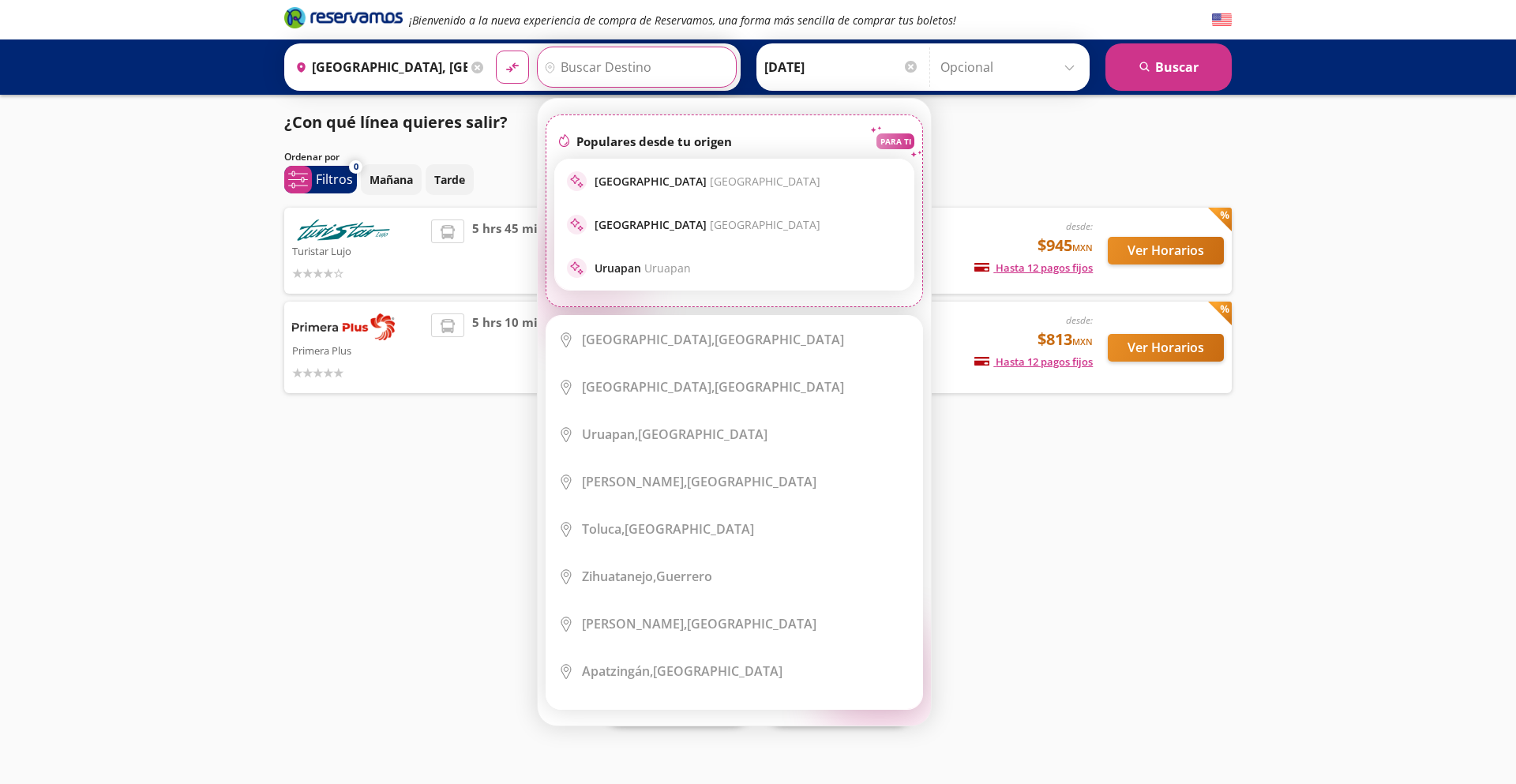 click on "12-Jul-25" at bounding box center (842, 67) 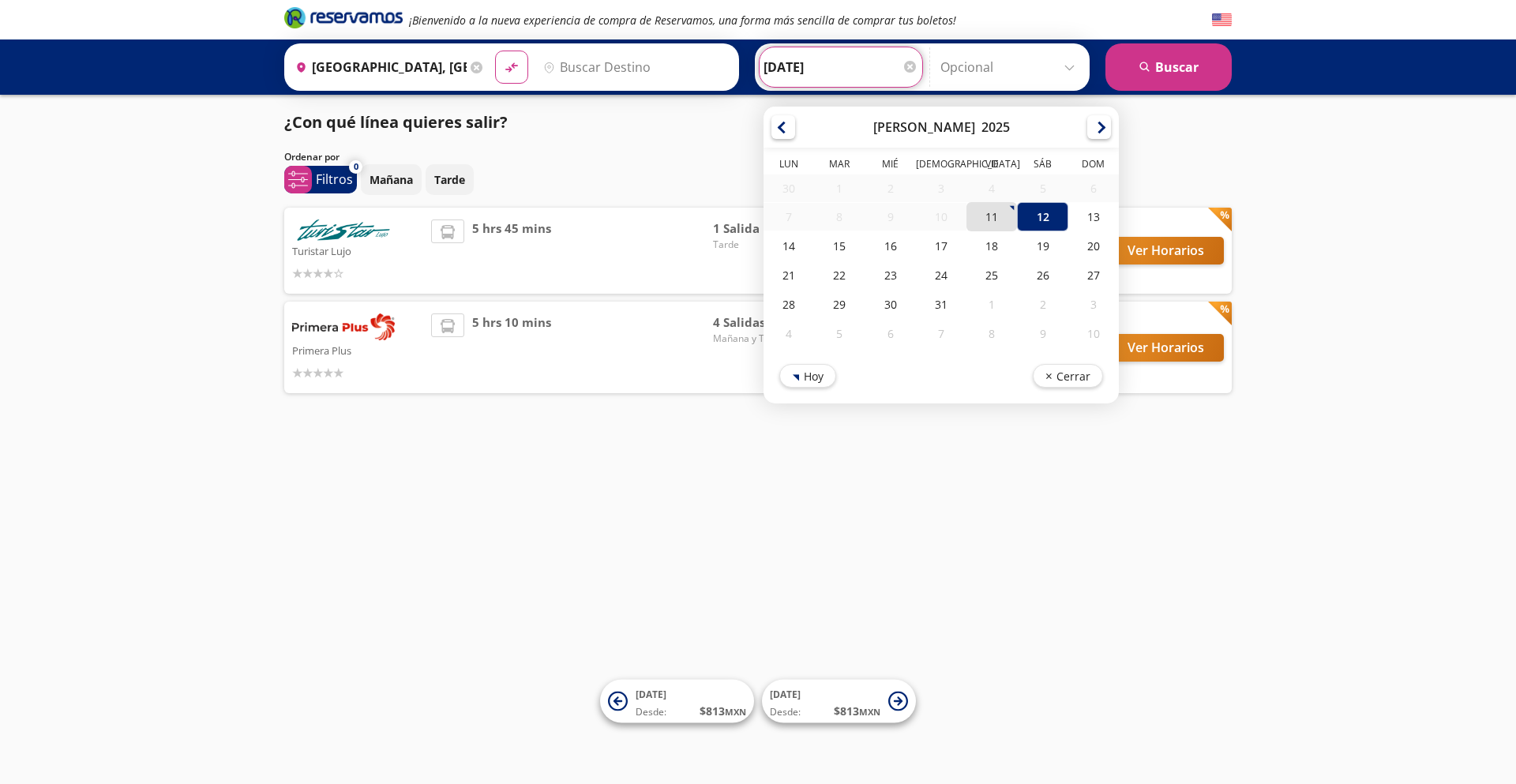 click on "11" at bounding box center (992, 216) 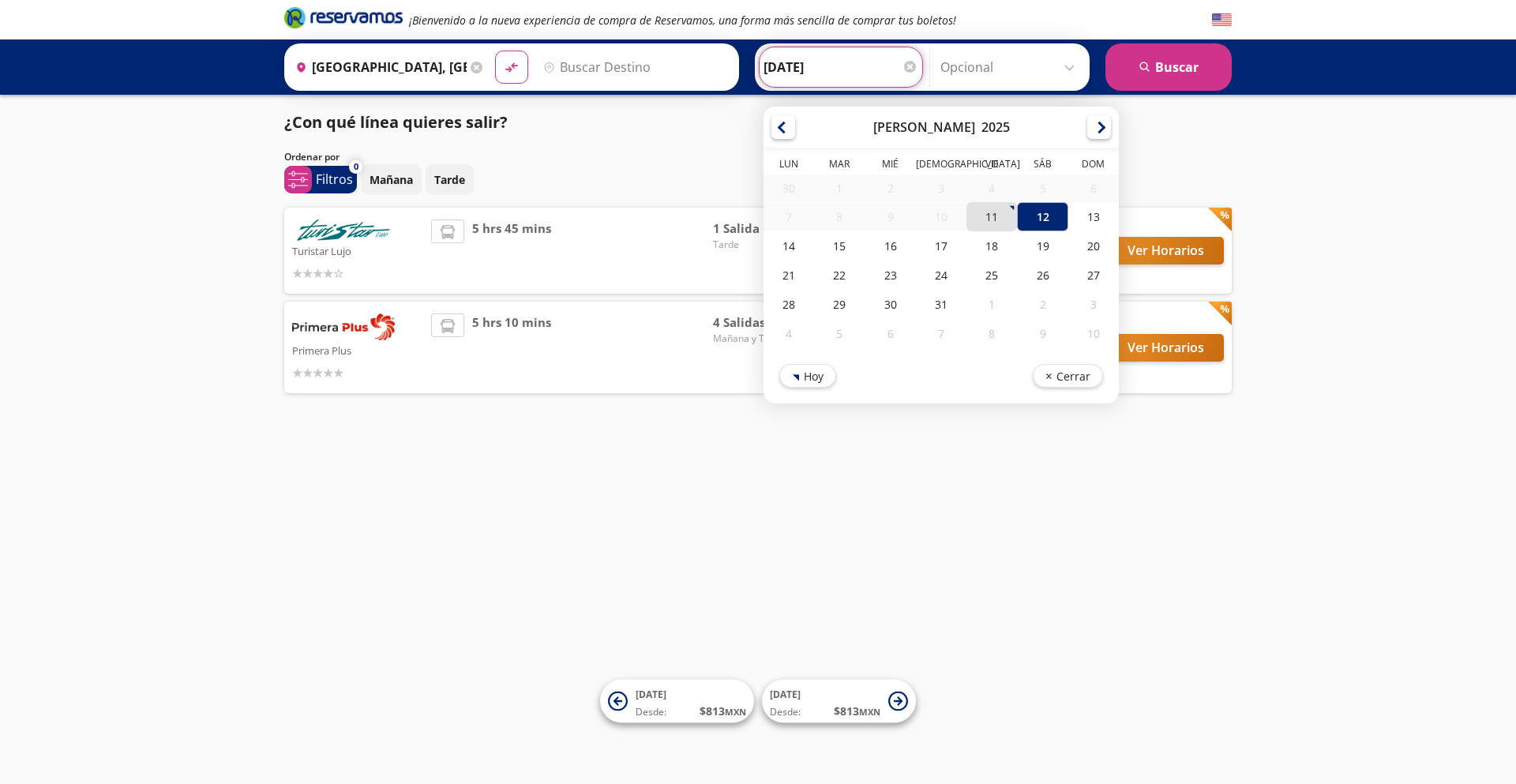 type on "[DATE]" 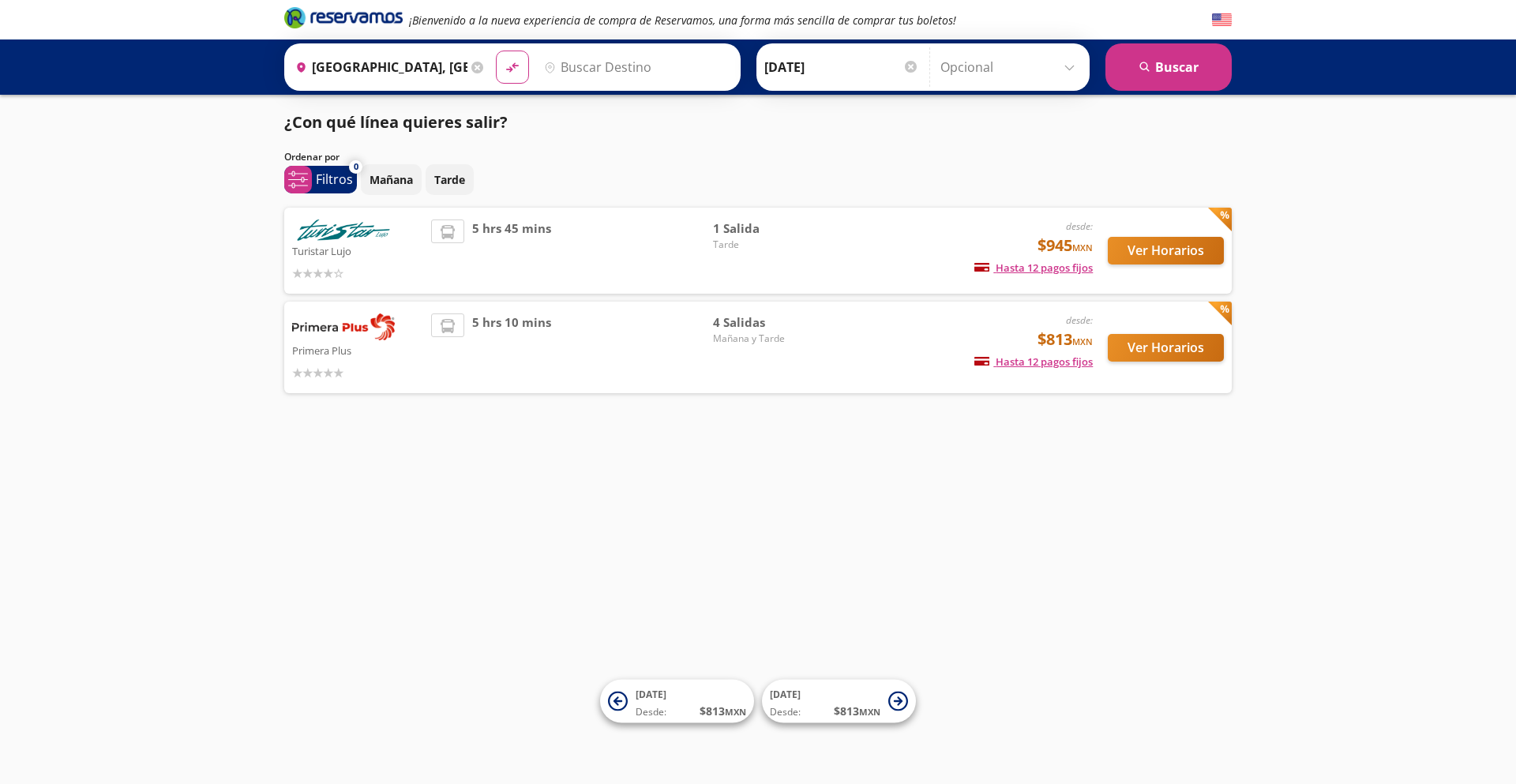 click on "Destino" at bounding box center (635, 67) 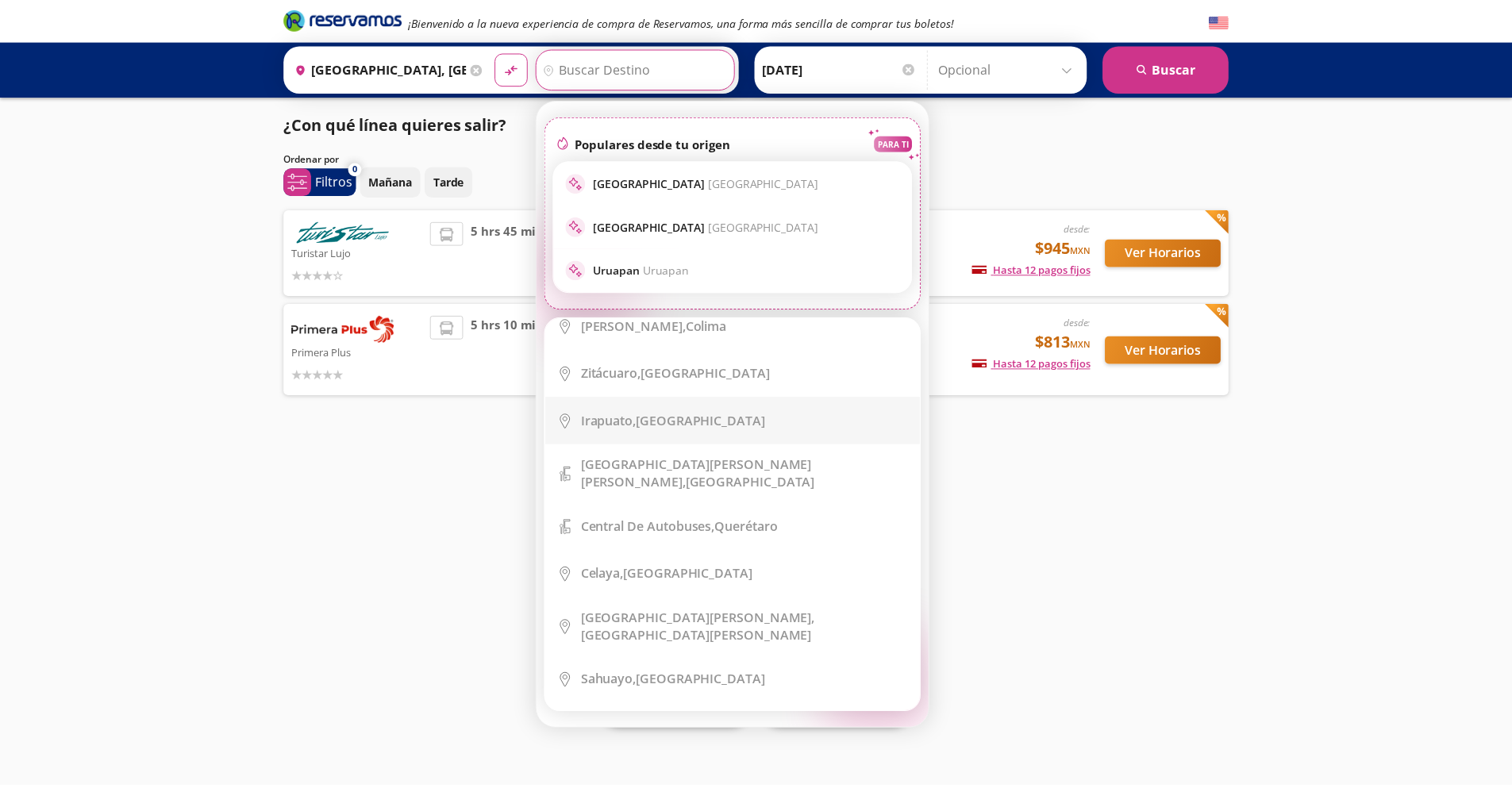 scroll, scrollTop: 952, scrollLeft: 0, axis: vertical 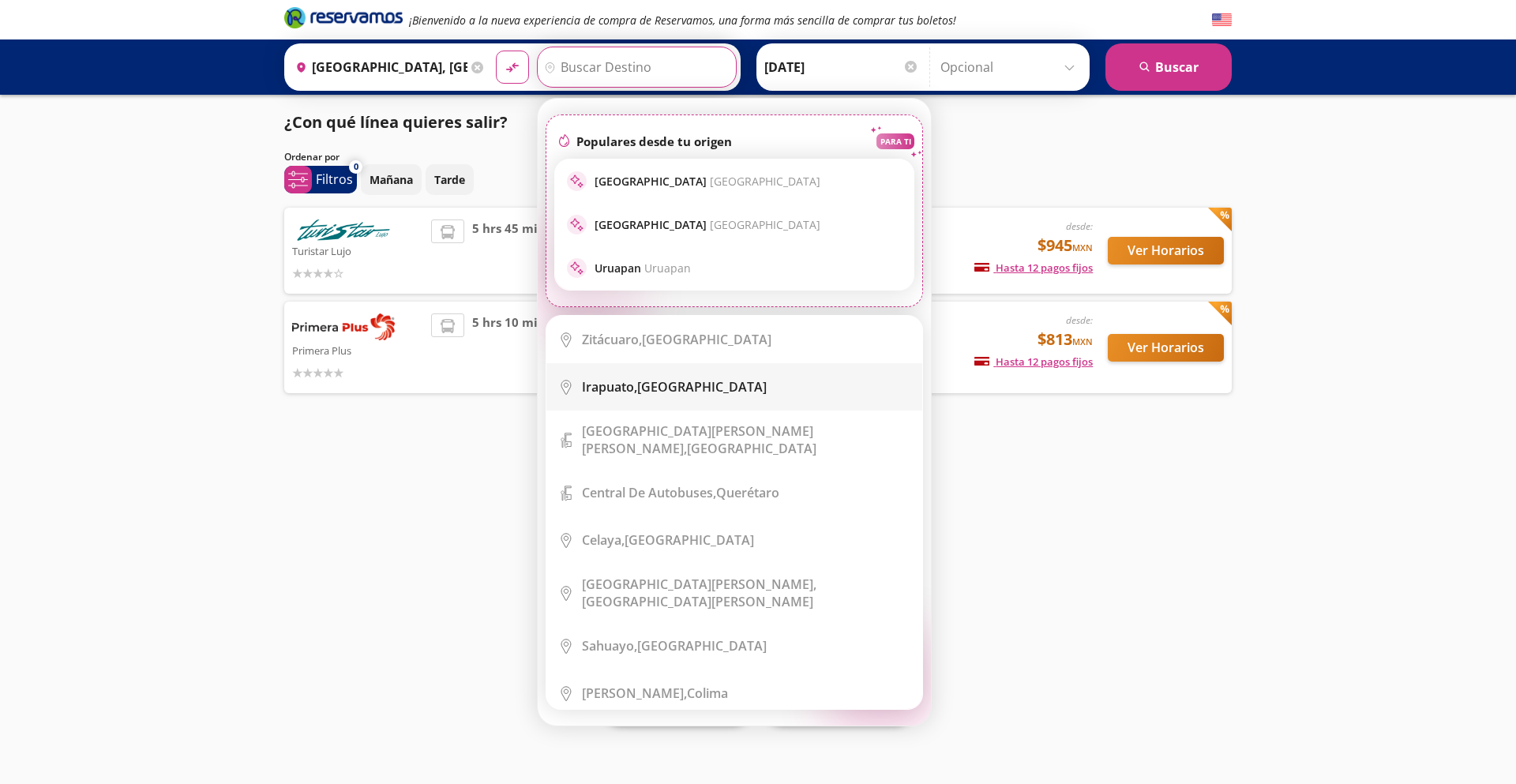 click on "Irapuato,  Guanajuato" at bounding box center (674, 387) 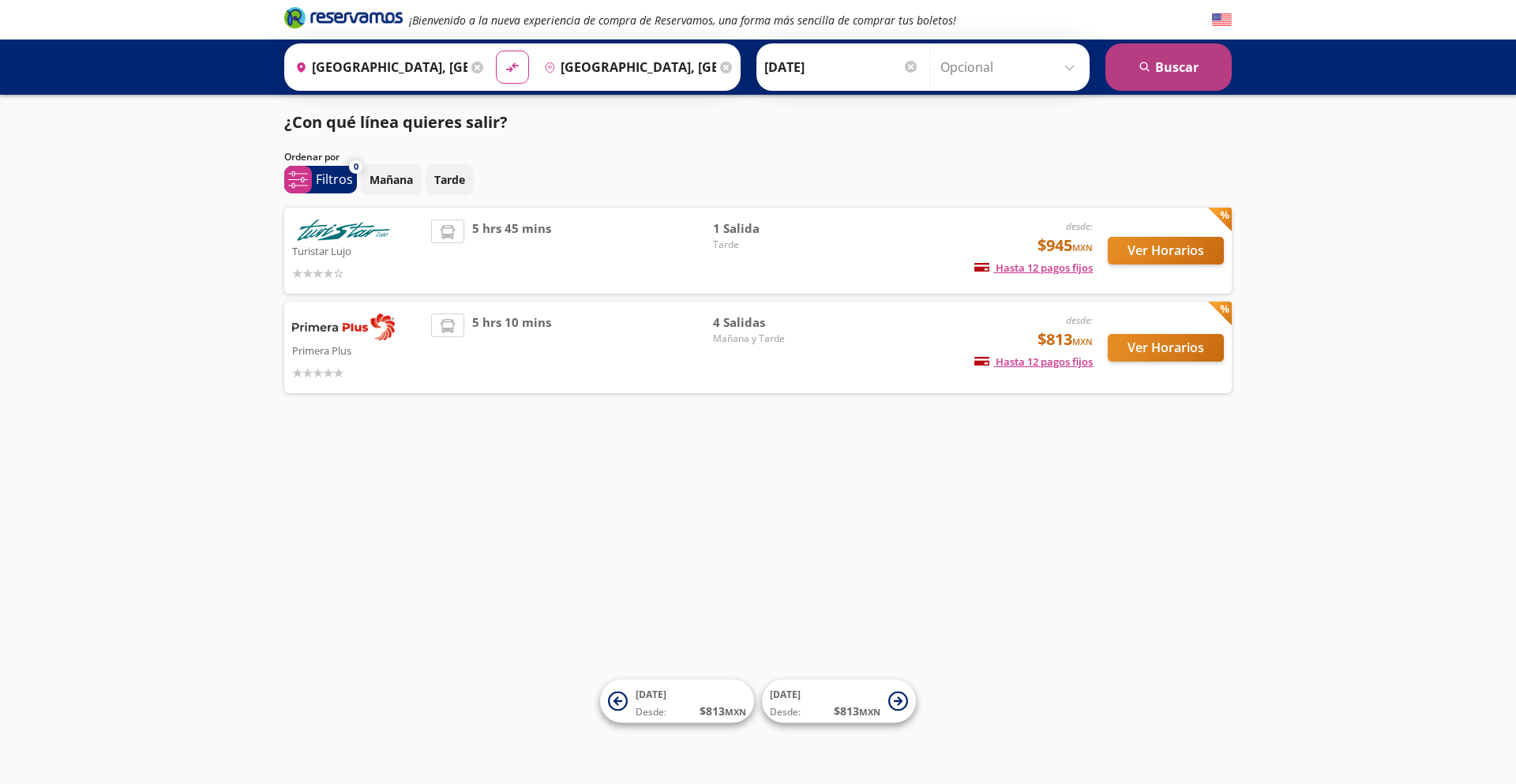 click on "search
Buscar" at bounding box center (1169, 67) 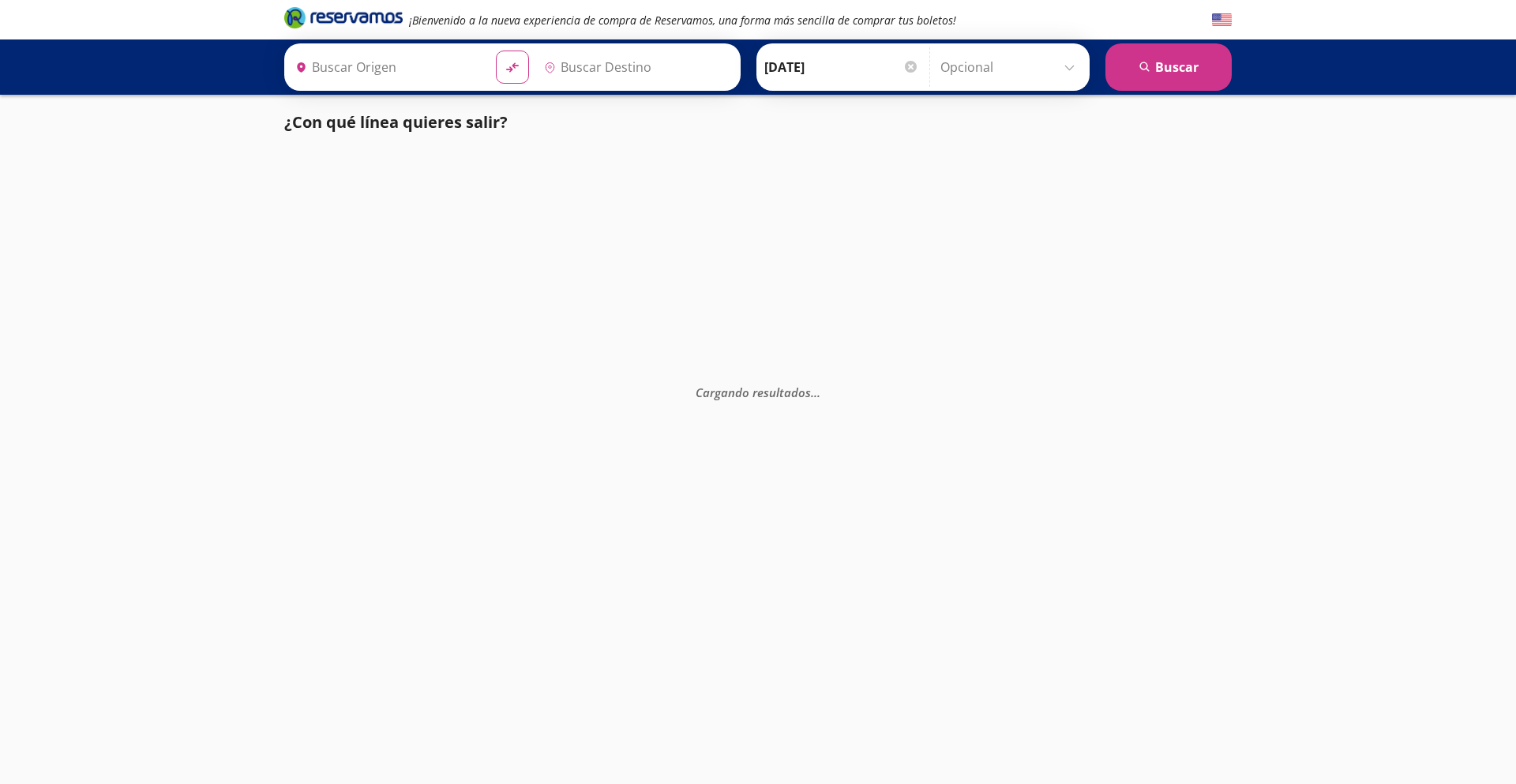 type on "[GEOGRAPHIC_DATA], [GEOGRAPHIC_DATA]" 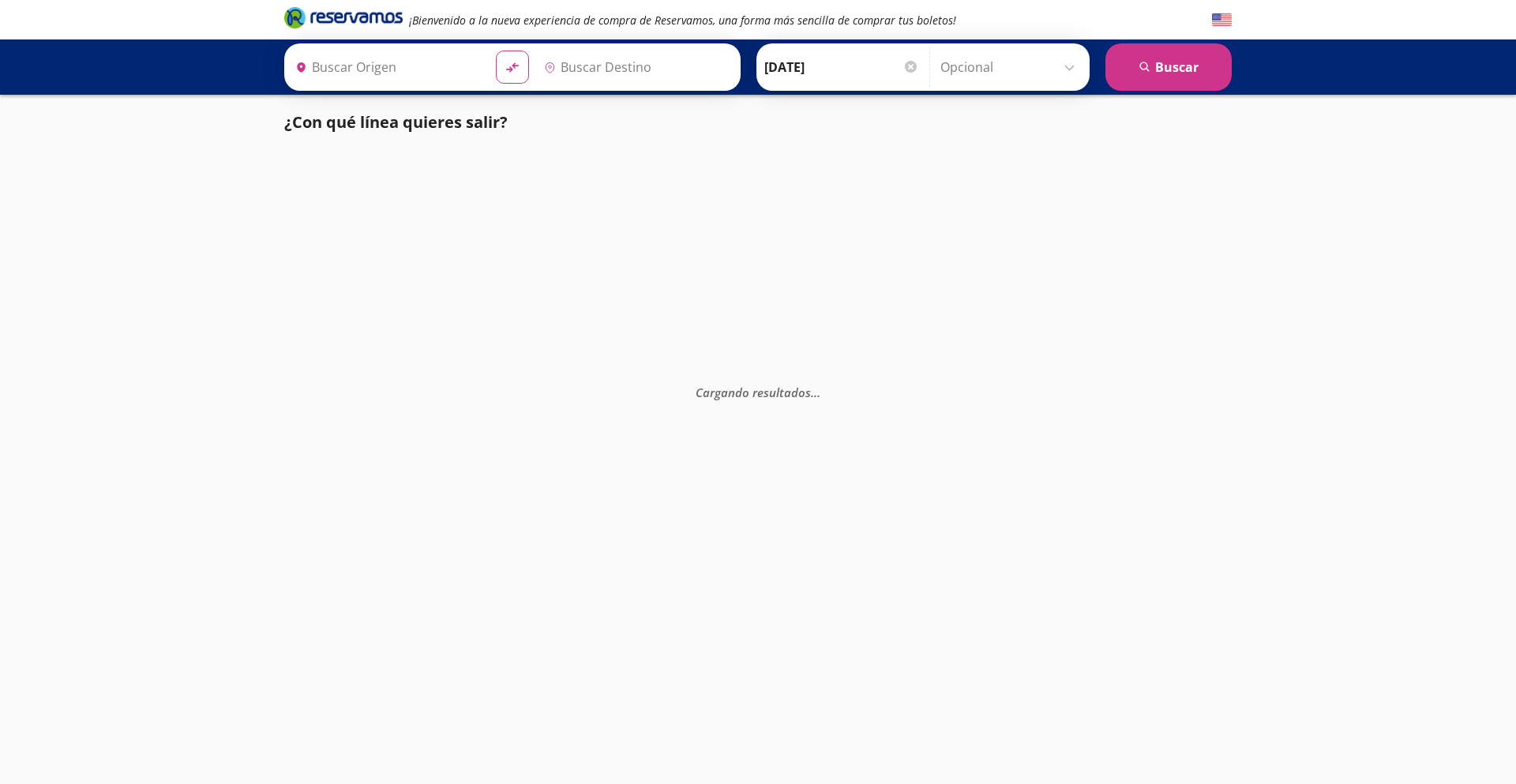type on "Irapuato, Guanajuato" 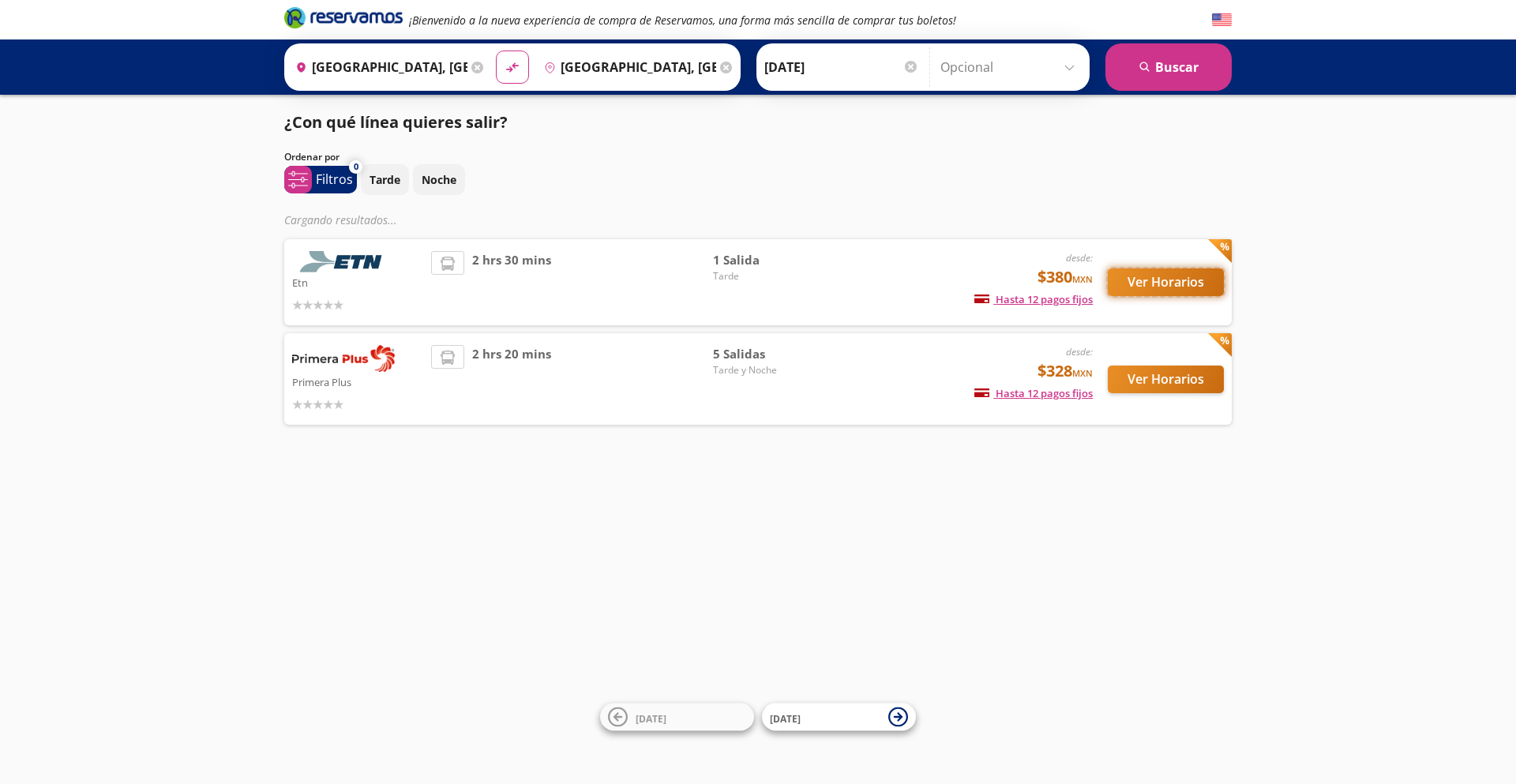 click on "Ver Horarios" at bounding box center [1165, 282] 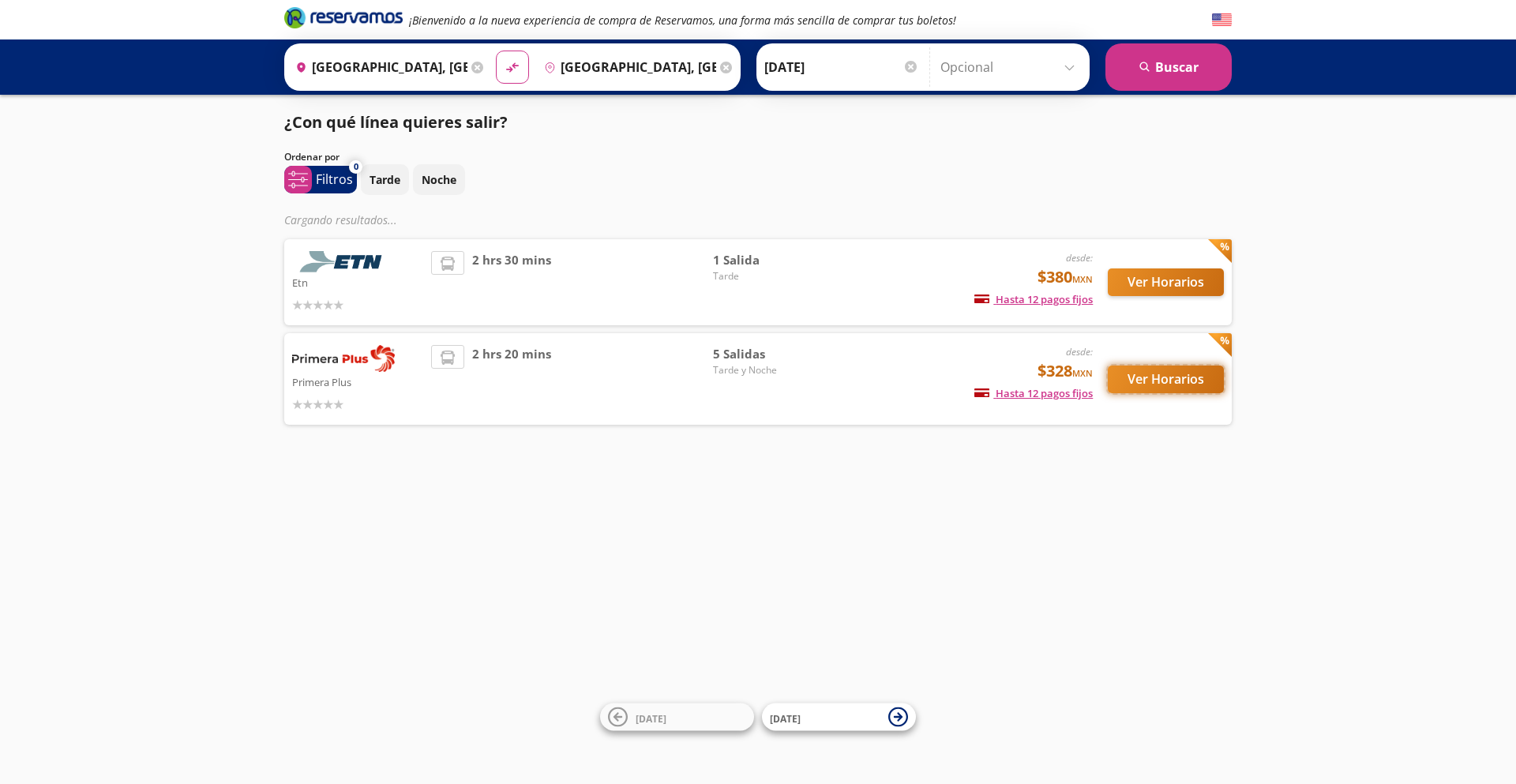 click on "Ver Horarios" at bounding box center (1165, 379) 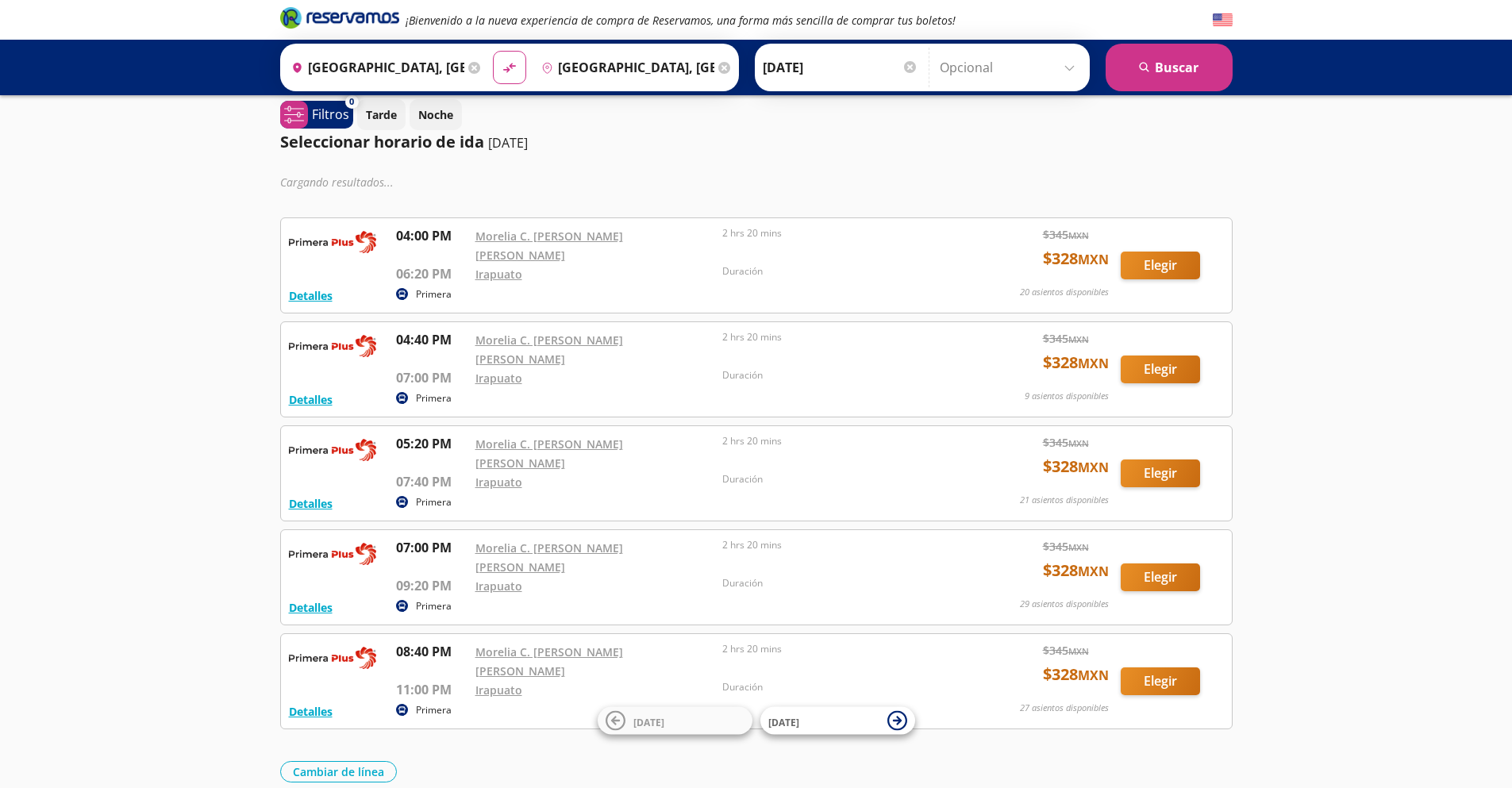 scroll, scrollTop: 0, scrollLeft: 0, axis: both 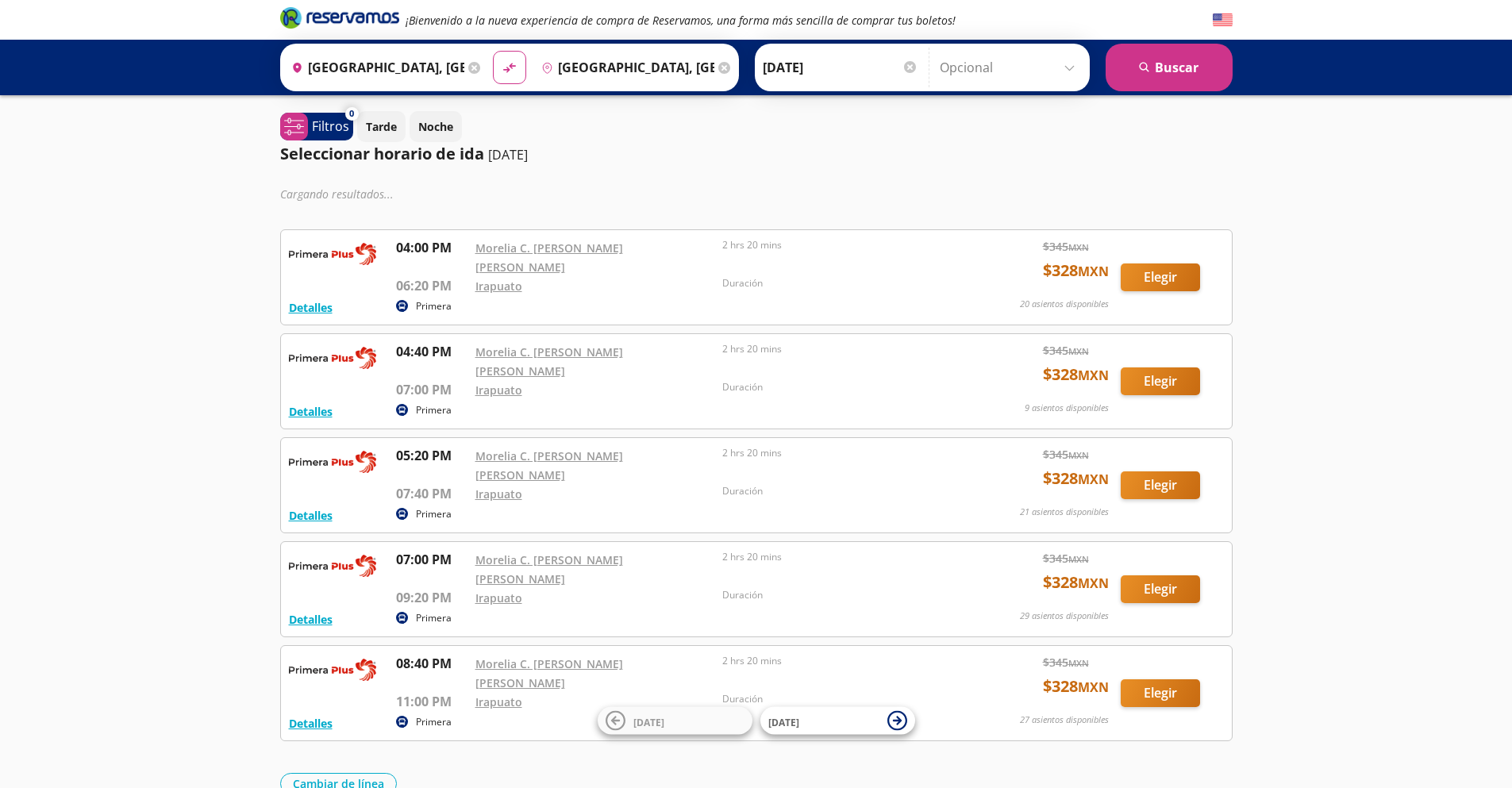 click on "Irapuato, Guanajuato" at bounding box center (625, 67) 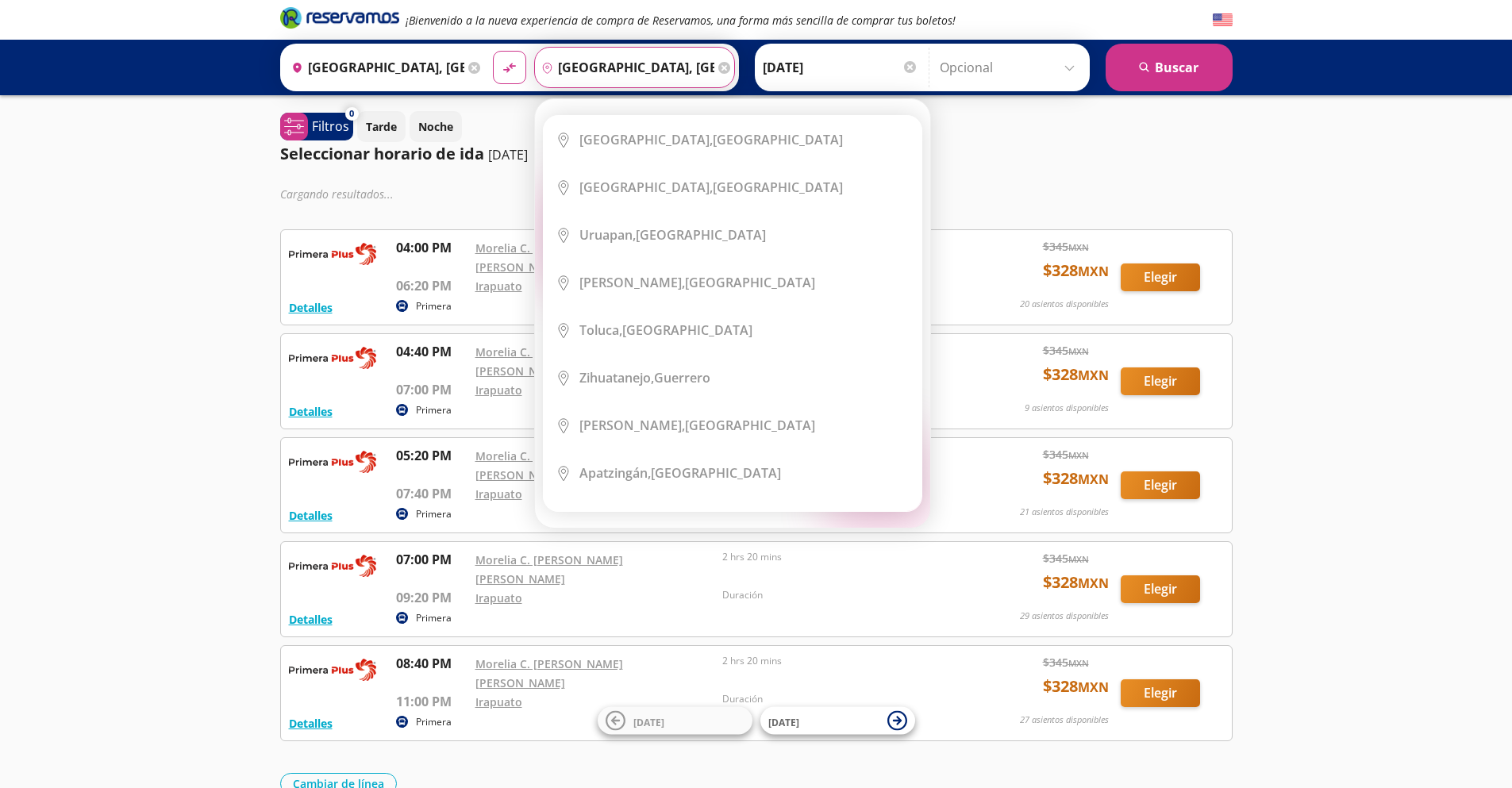 click 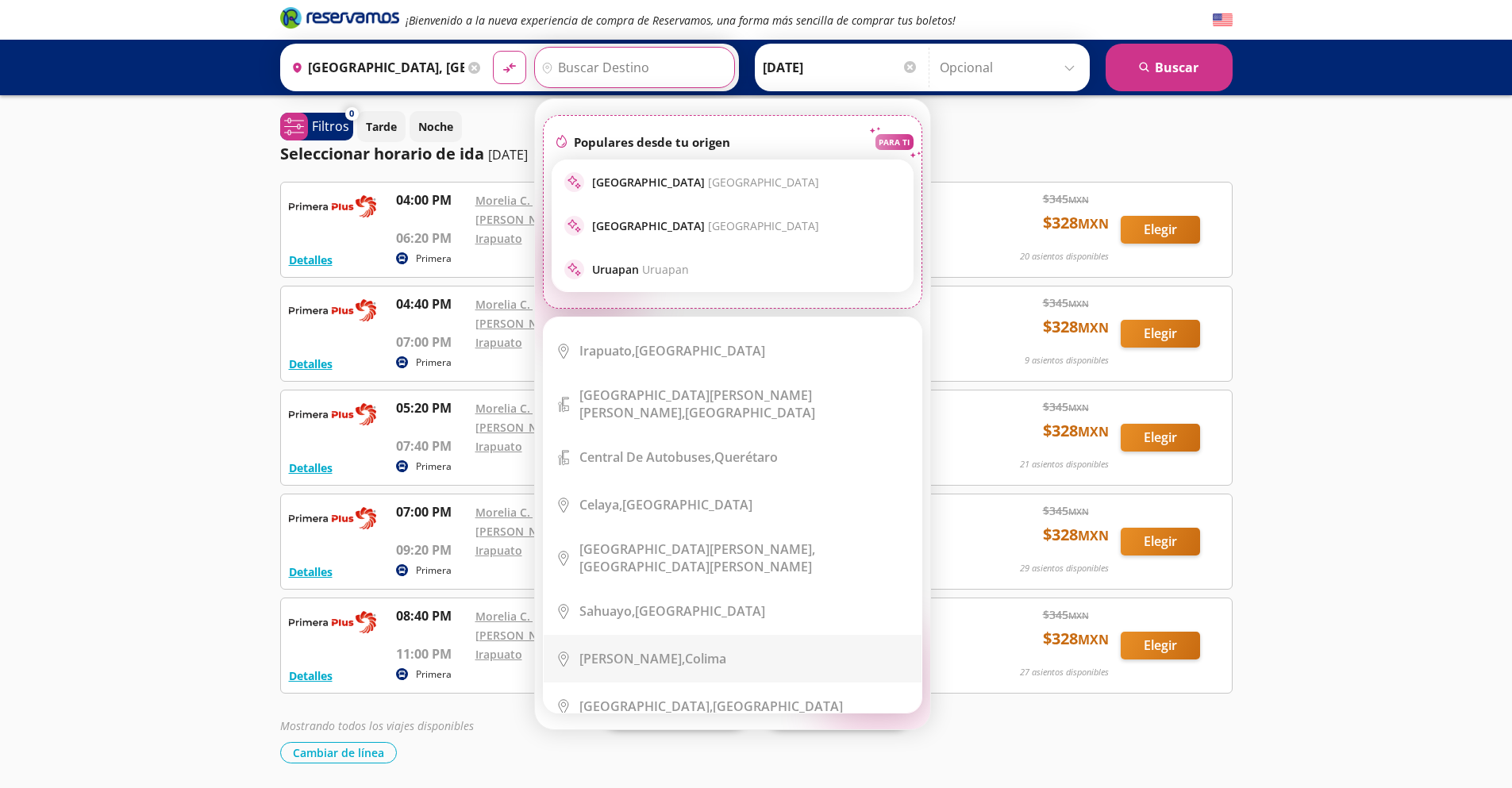 scroll, scrollTop: 952, scrollLeft: 0, axis: vertical 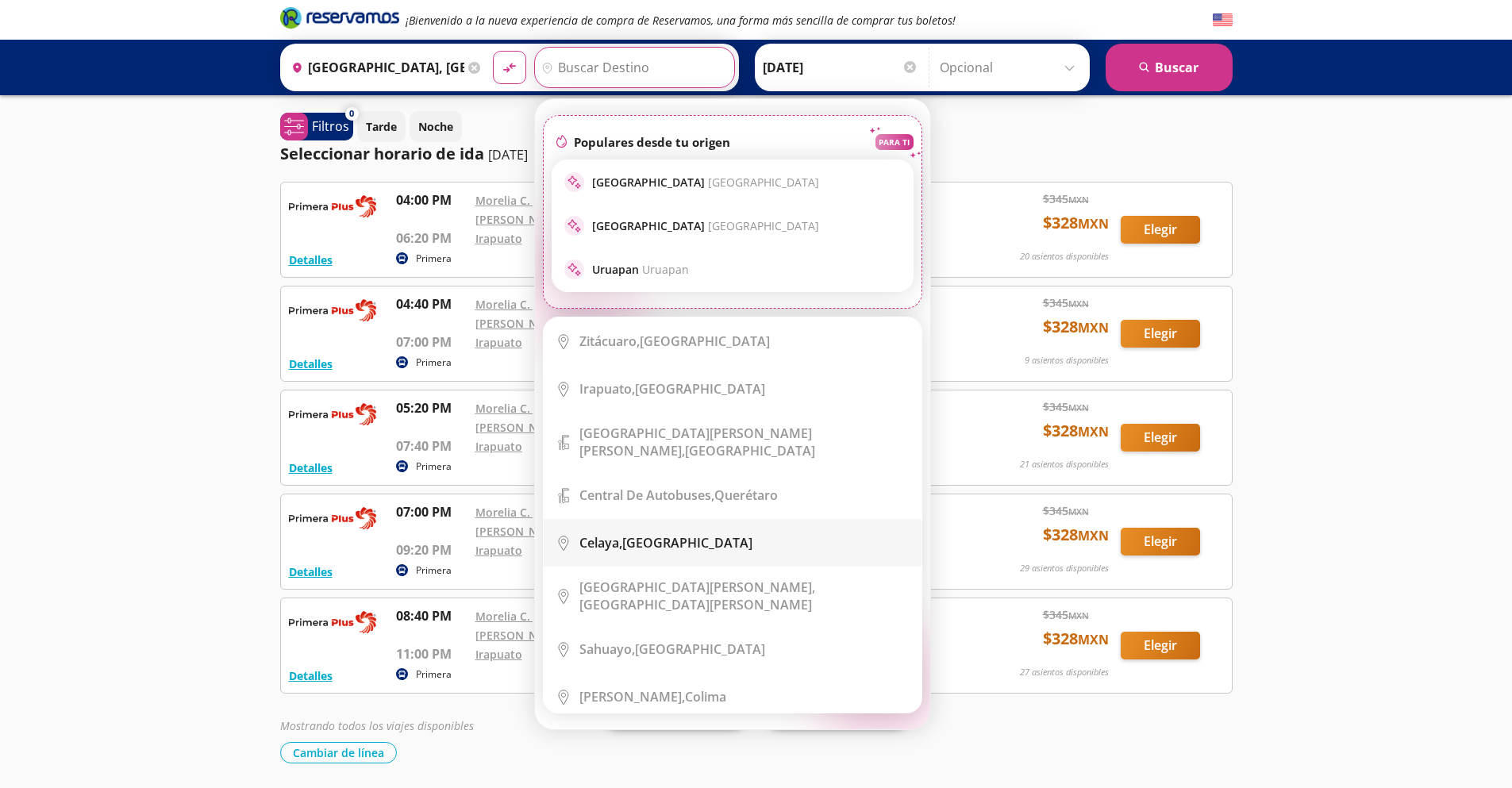 click on "Celaya,  Guanajuato" at bounding box center (744, 543) 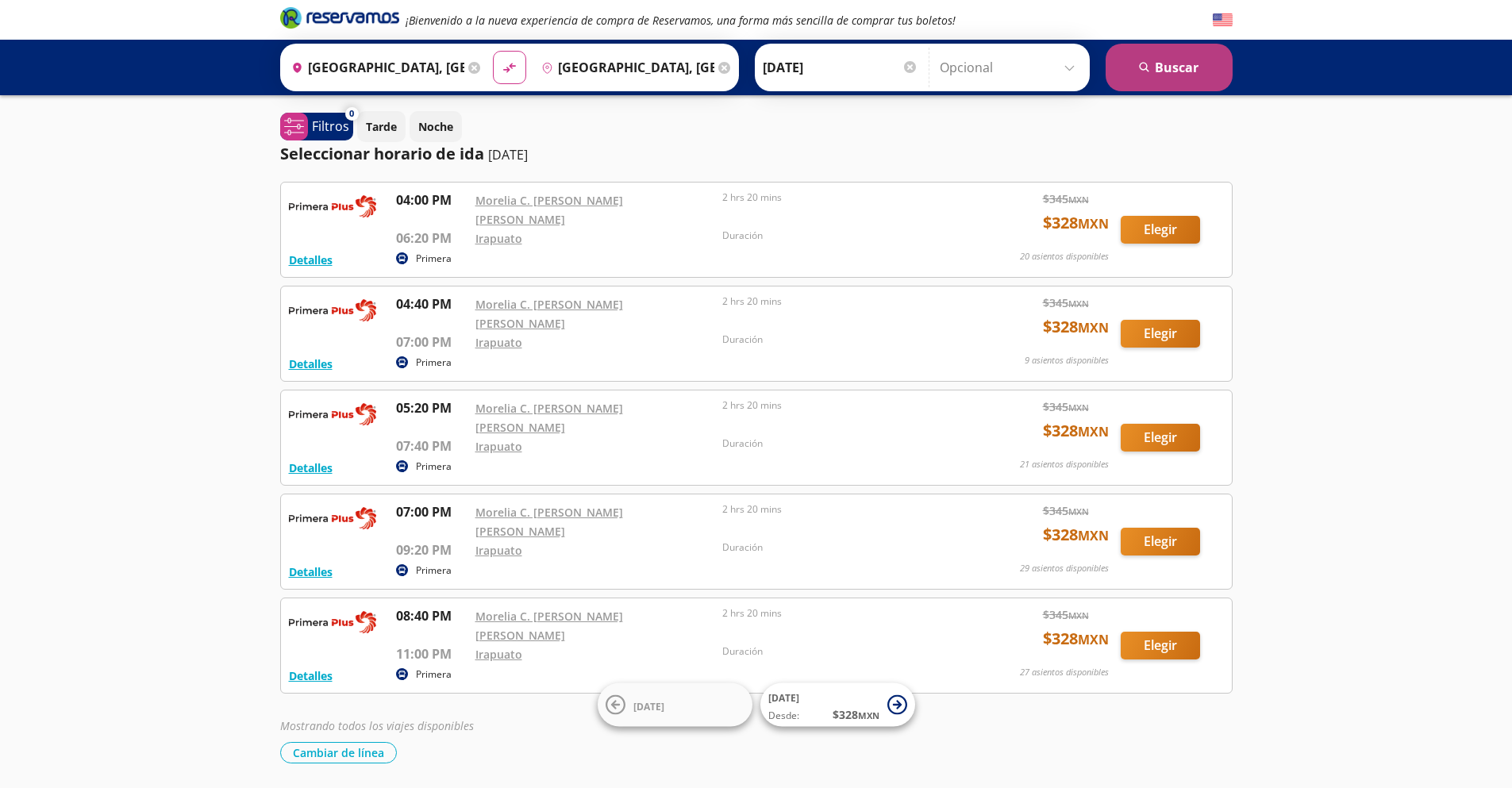 click on "search
Buscar" at bounding box center (1169, 67) 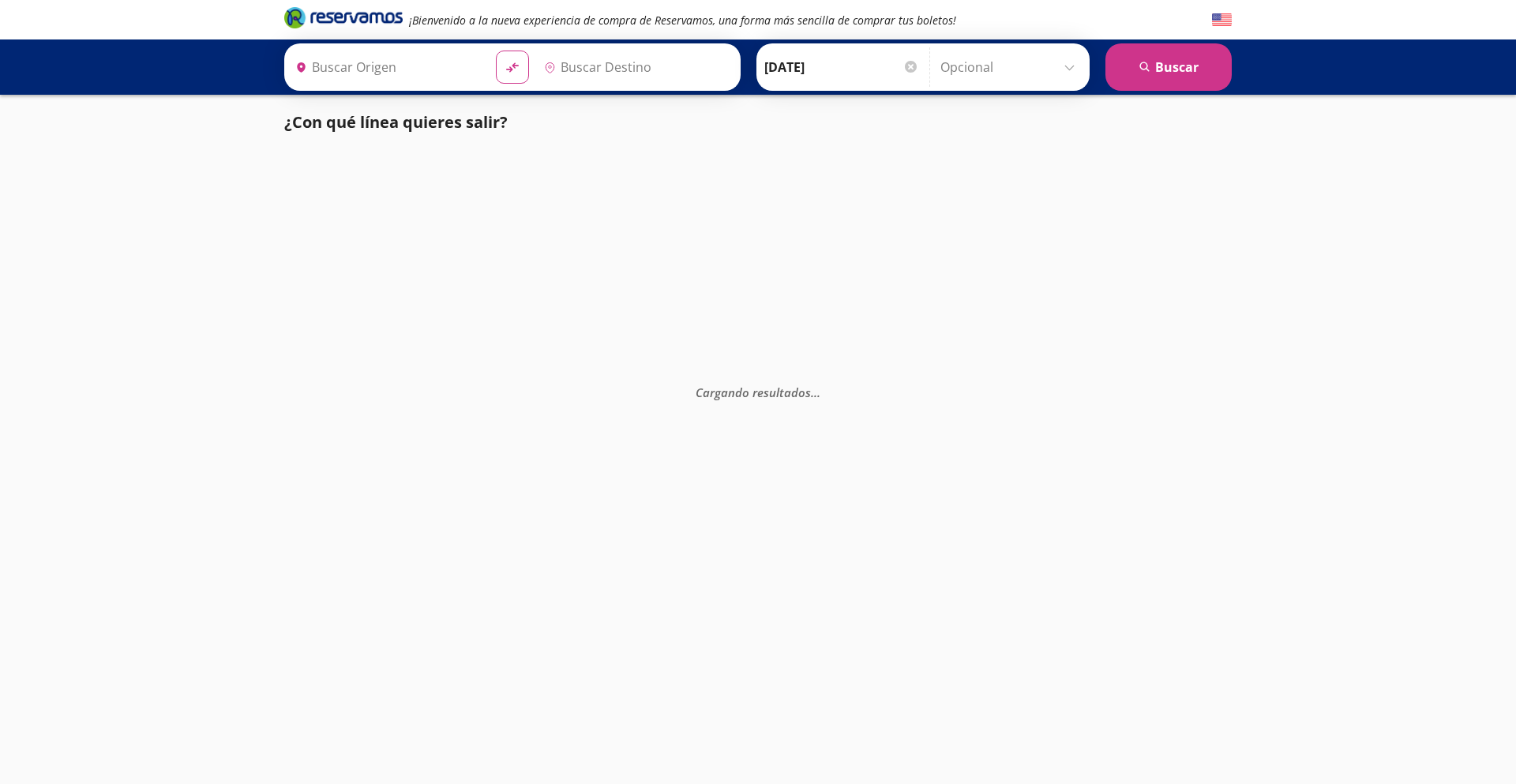 type on "[GEOGRAPHIC_DATA], [GEOGRAPHIC_DATA]" 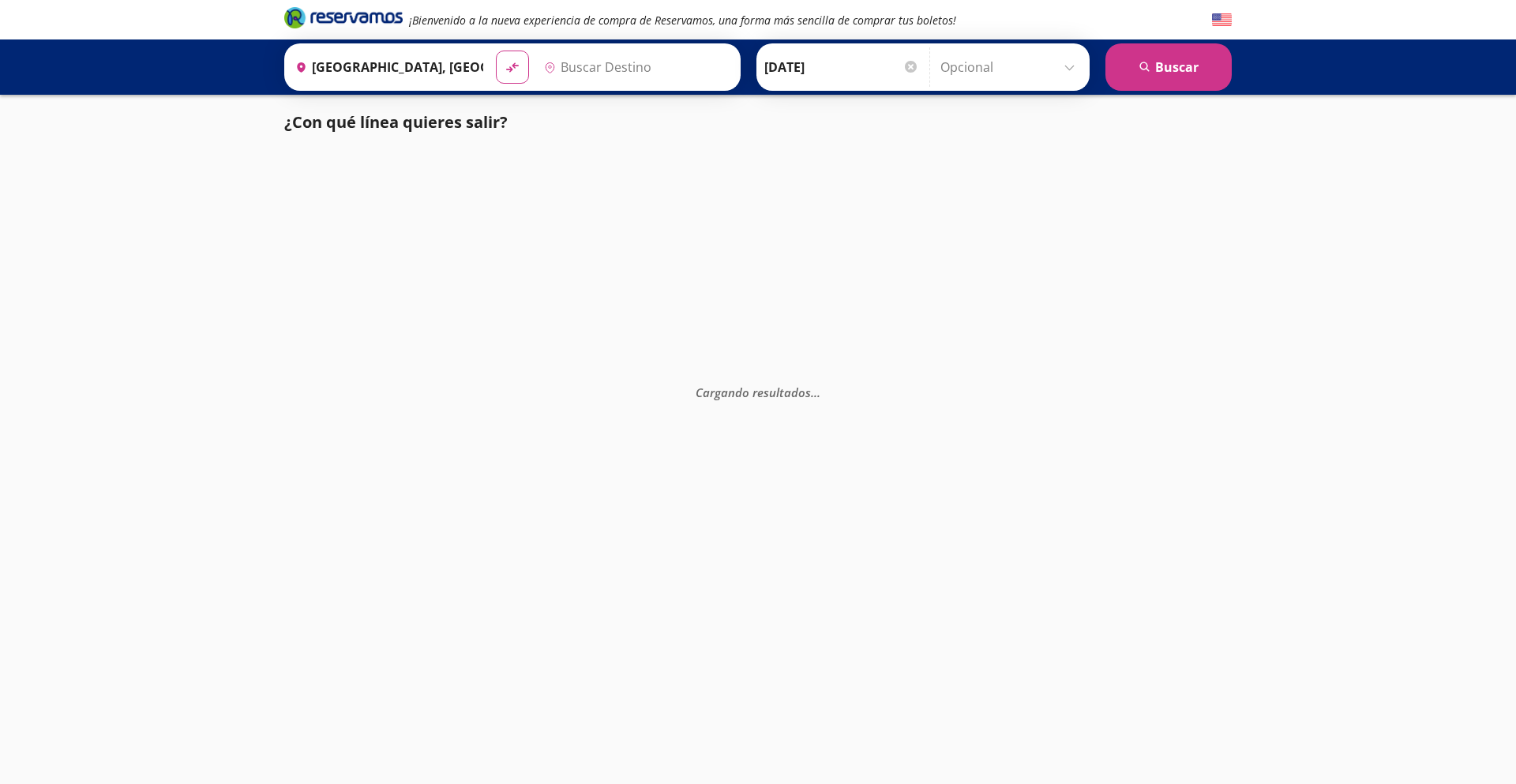 type on "Celaya, Guanajuato" 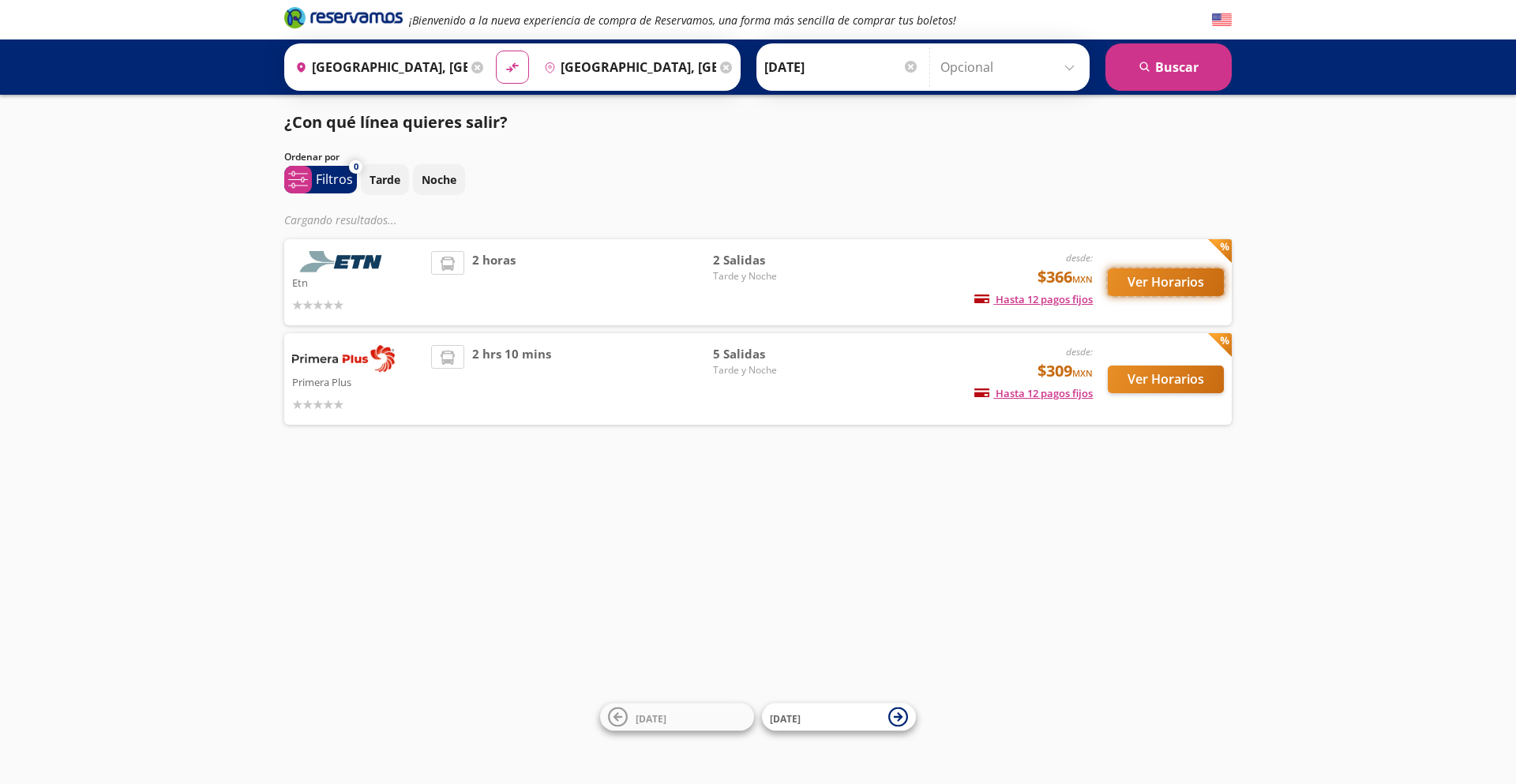 click on "Ver Horarios" at bounding box center (1165, 282) 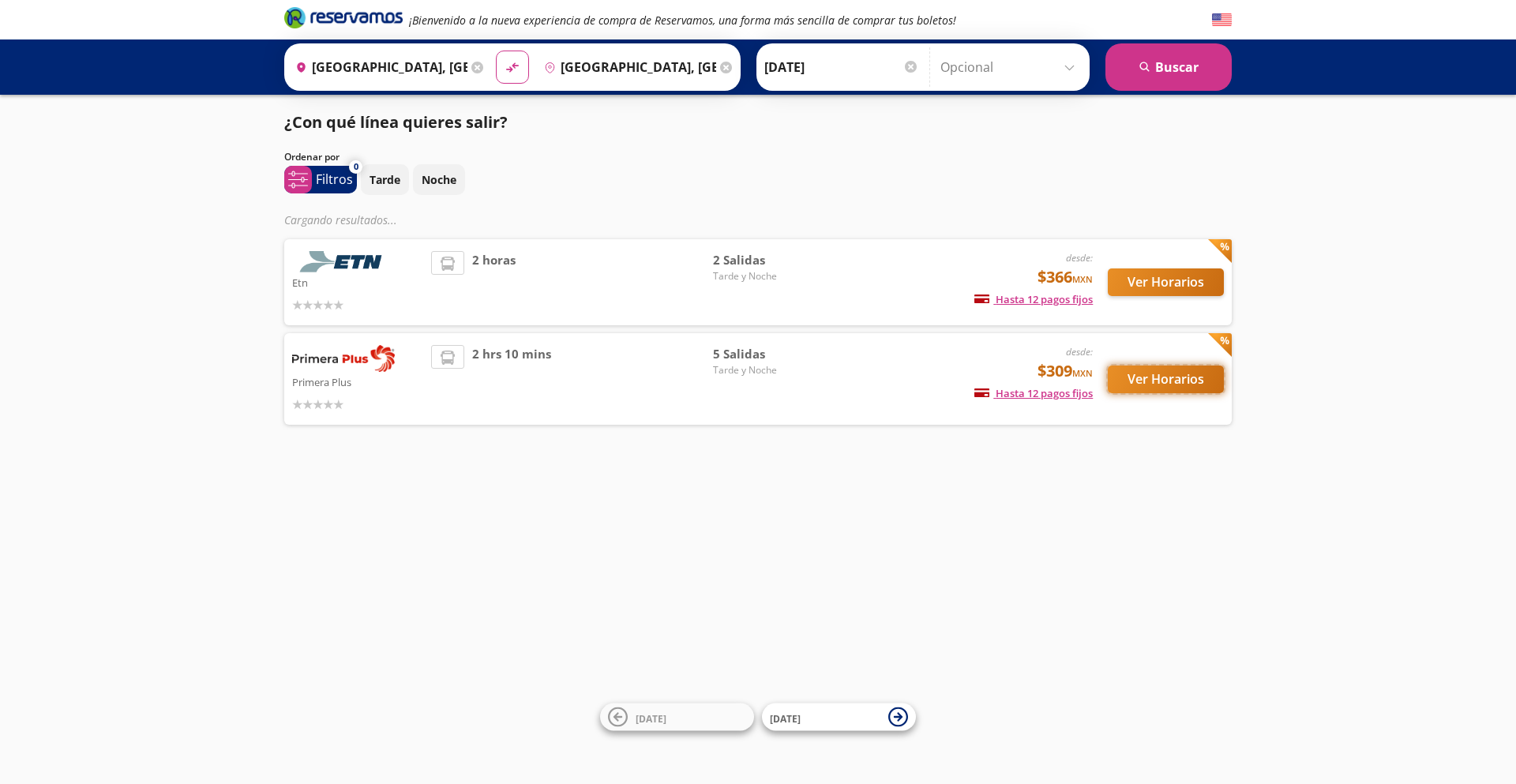 click on "Ver Horarios" at bounding box center [1165, 379] 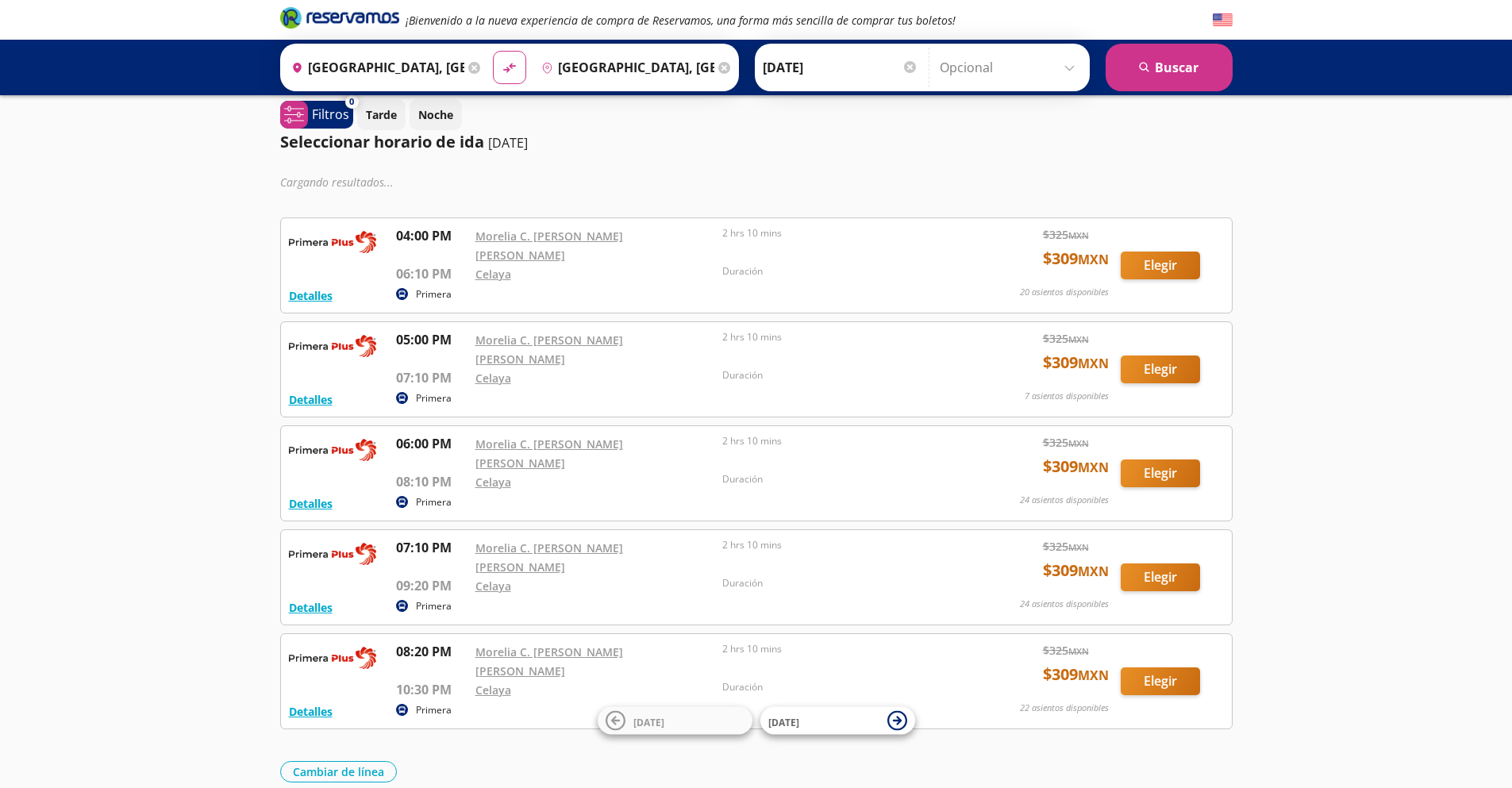 scroll, scrollTop: 0, scrollLeft: 0, axis: both 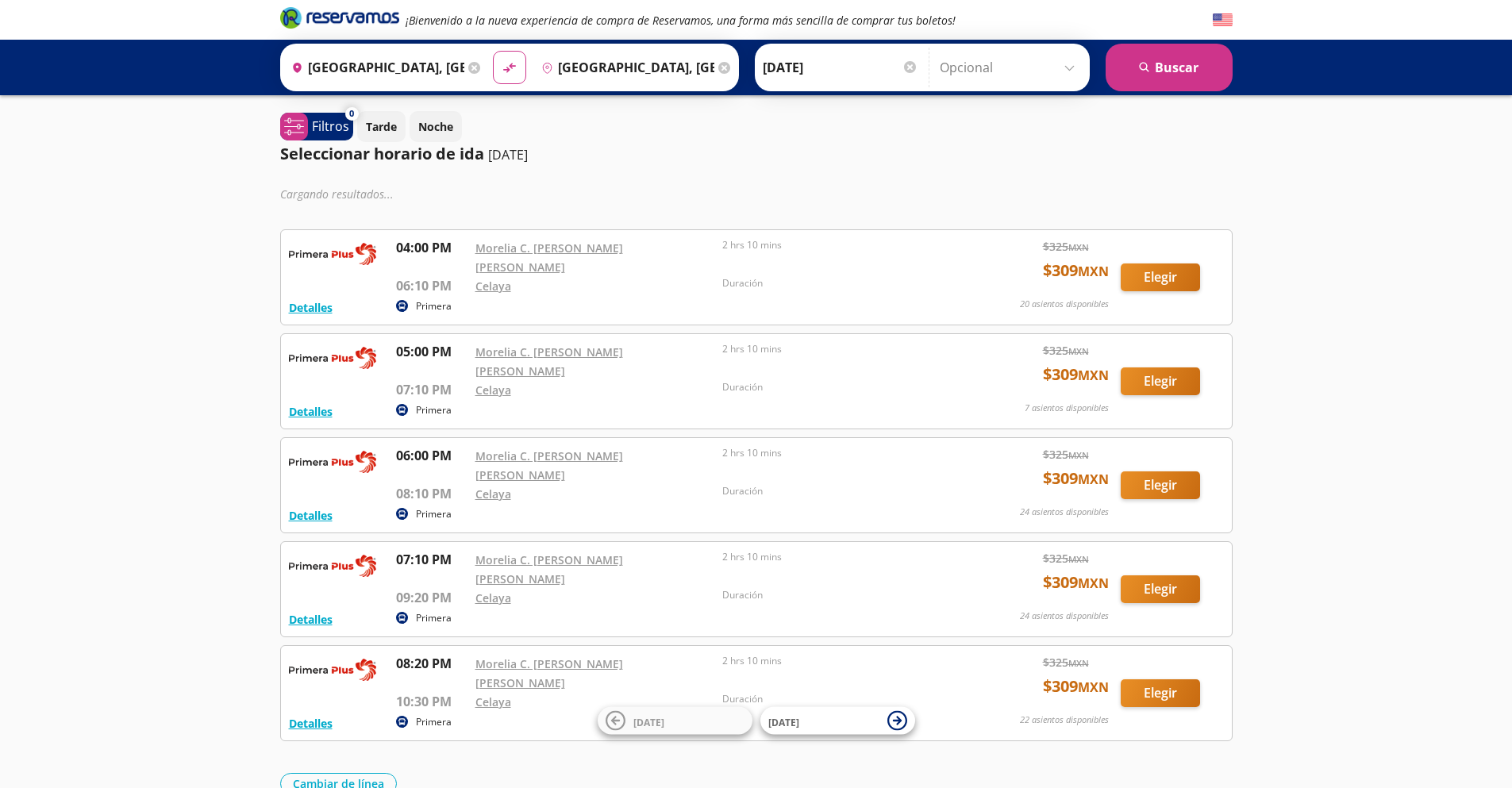 click 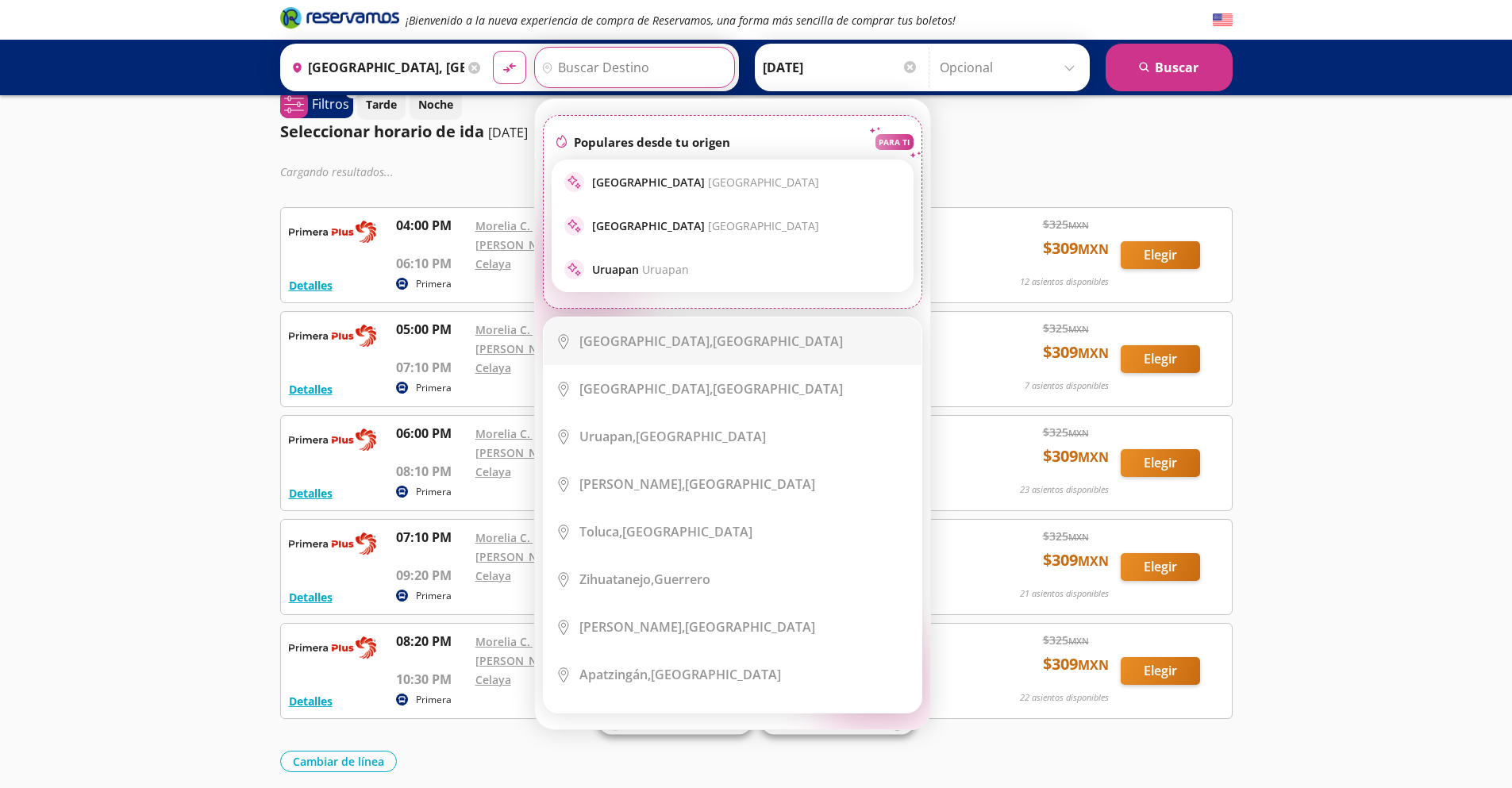 scroll, scrollTop: 34, scrollLeft: 0, axis: vertical 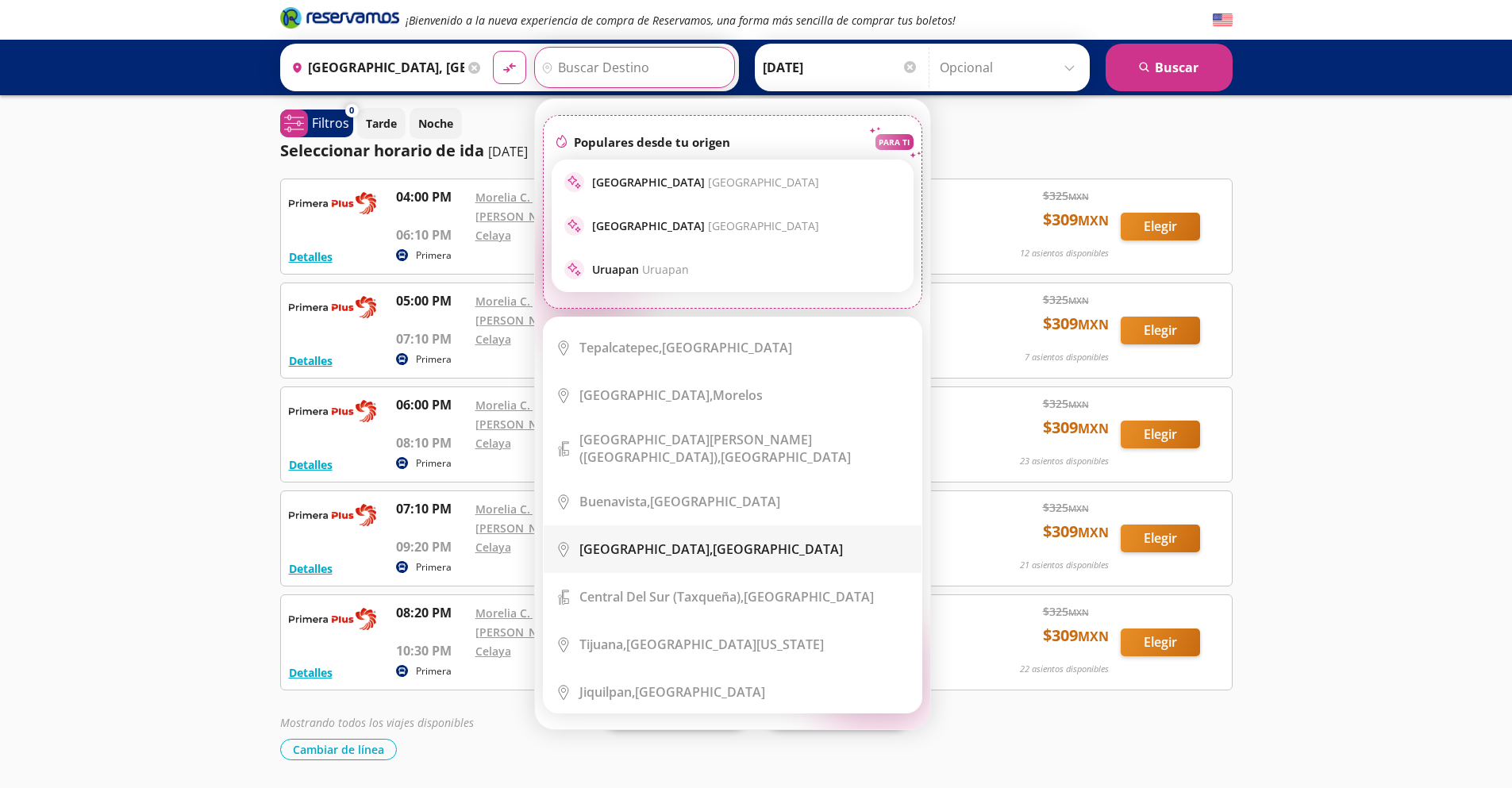 click on "City Icon
Guanajuato,  Guanajuato" at bounding box center [733, 549] 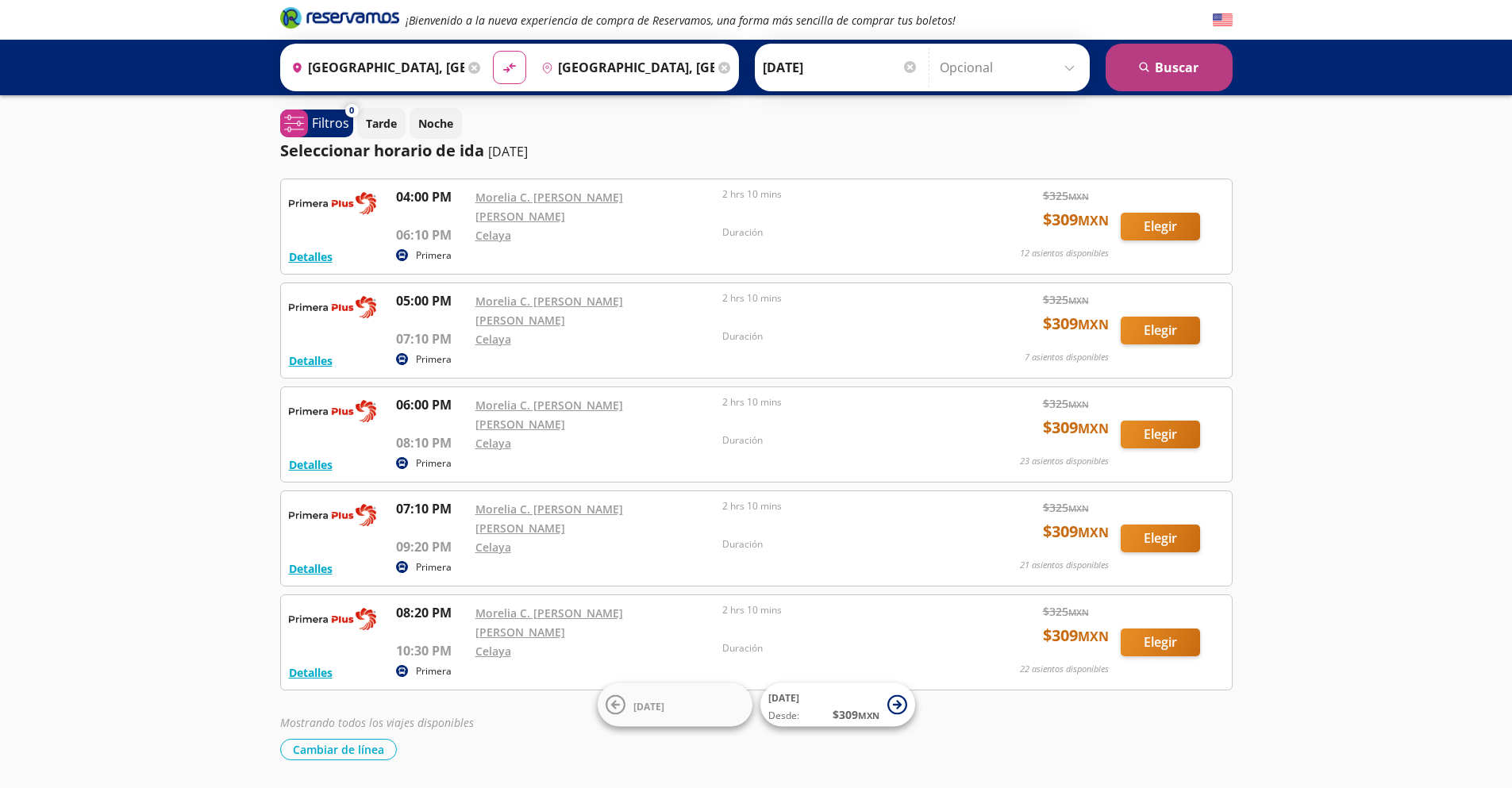 click on "search
Buscar" at bounding box center [1169, 67] 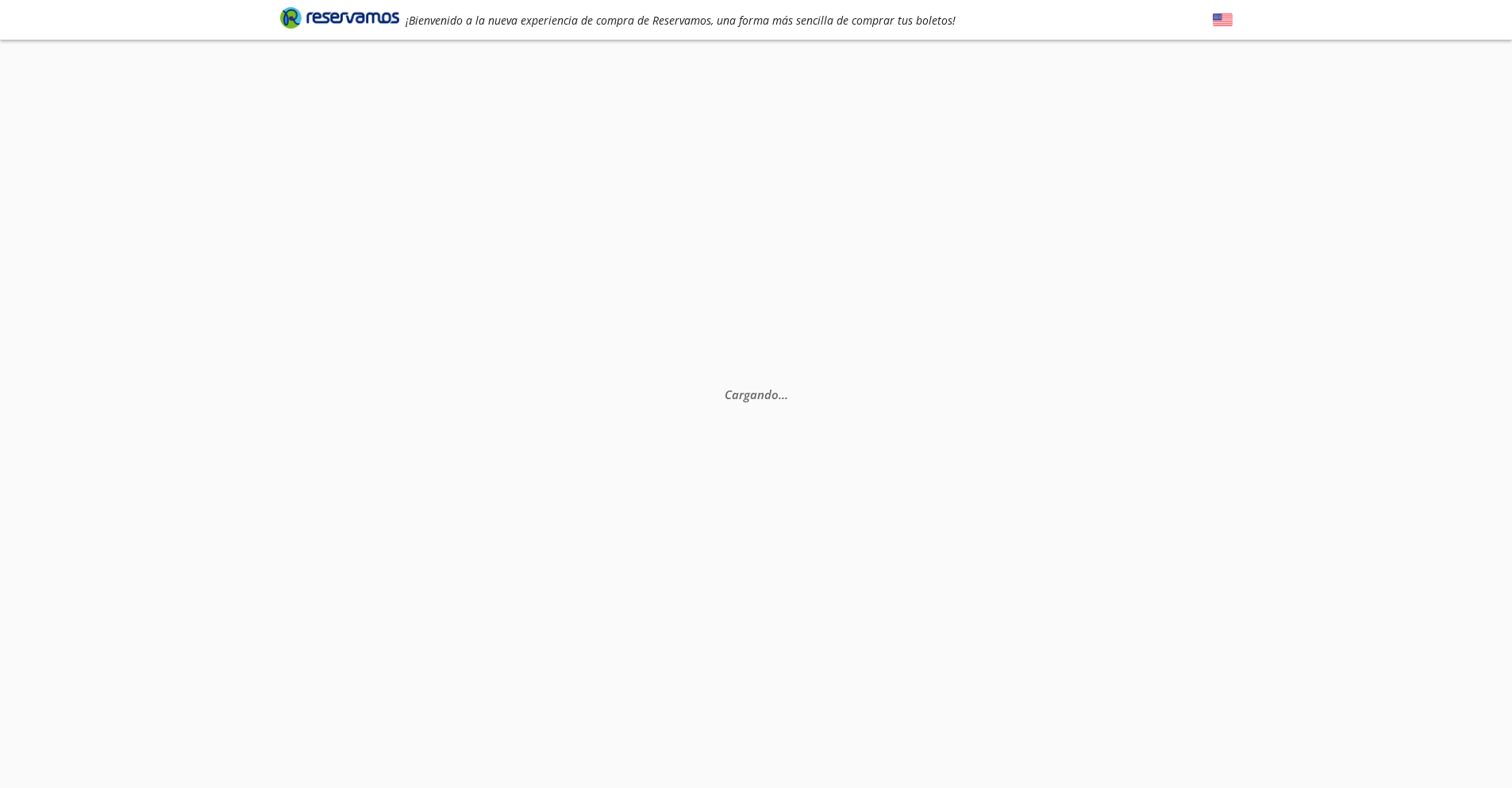 scroll, scrollTop: 0, scrollLeft: 0, axis: both 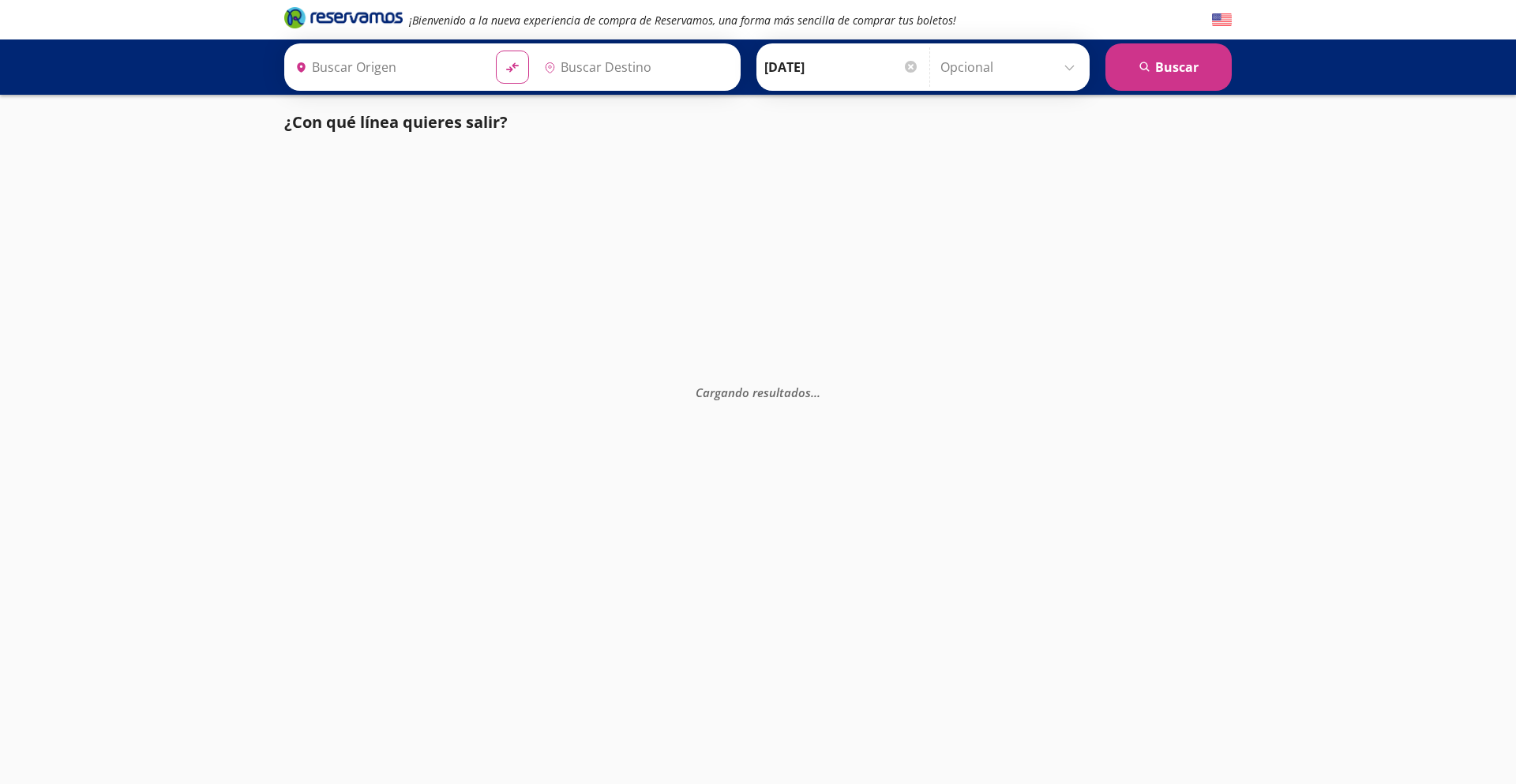 type on "[GEOGRAPHIC_DATA], [GEOGRAPHIC_DATA]" 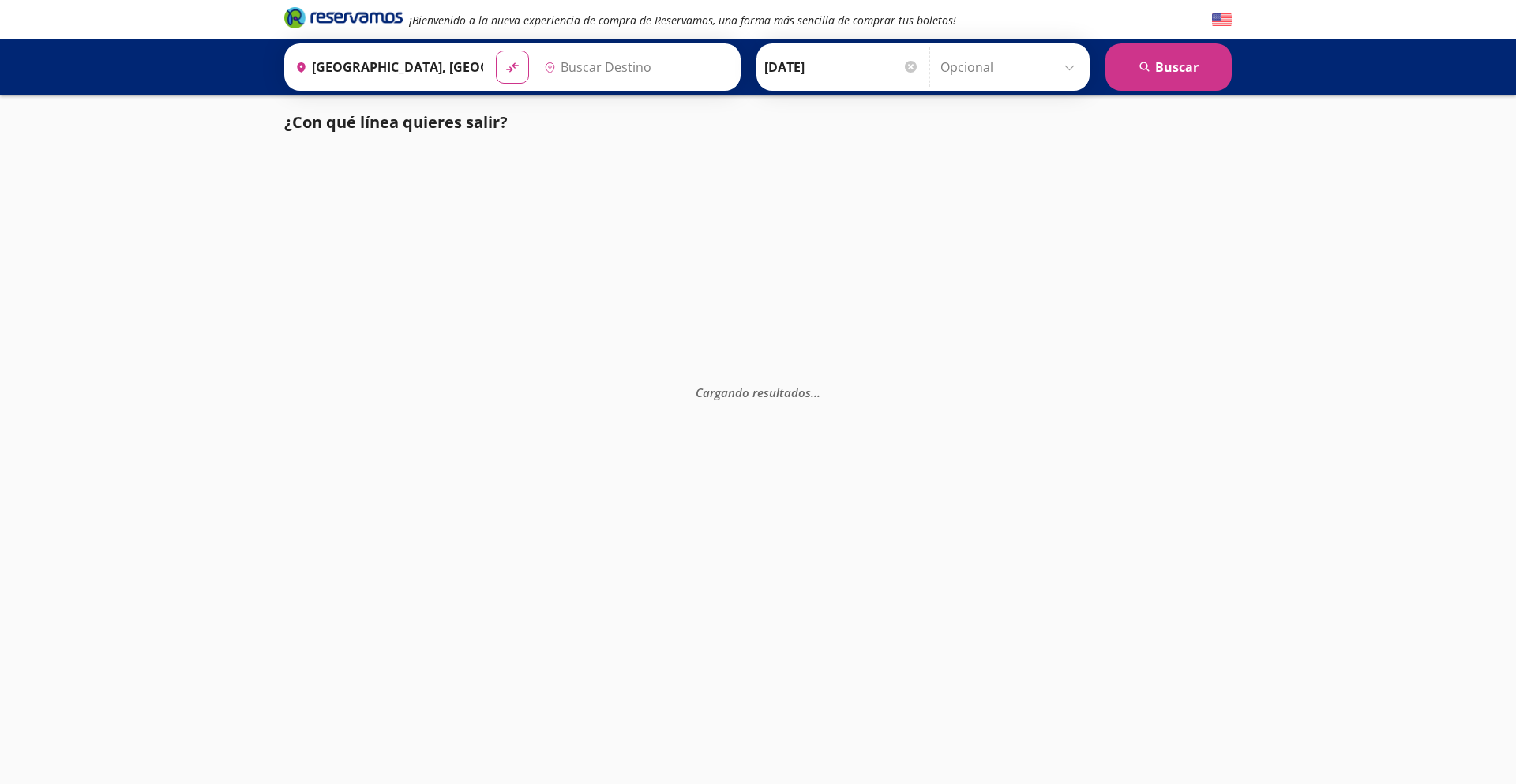 type on "Guanajuato, Guanajuato" 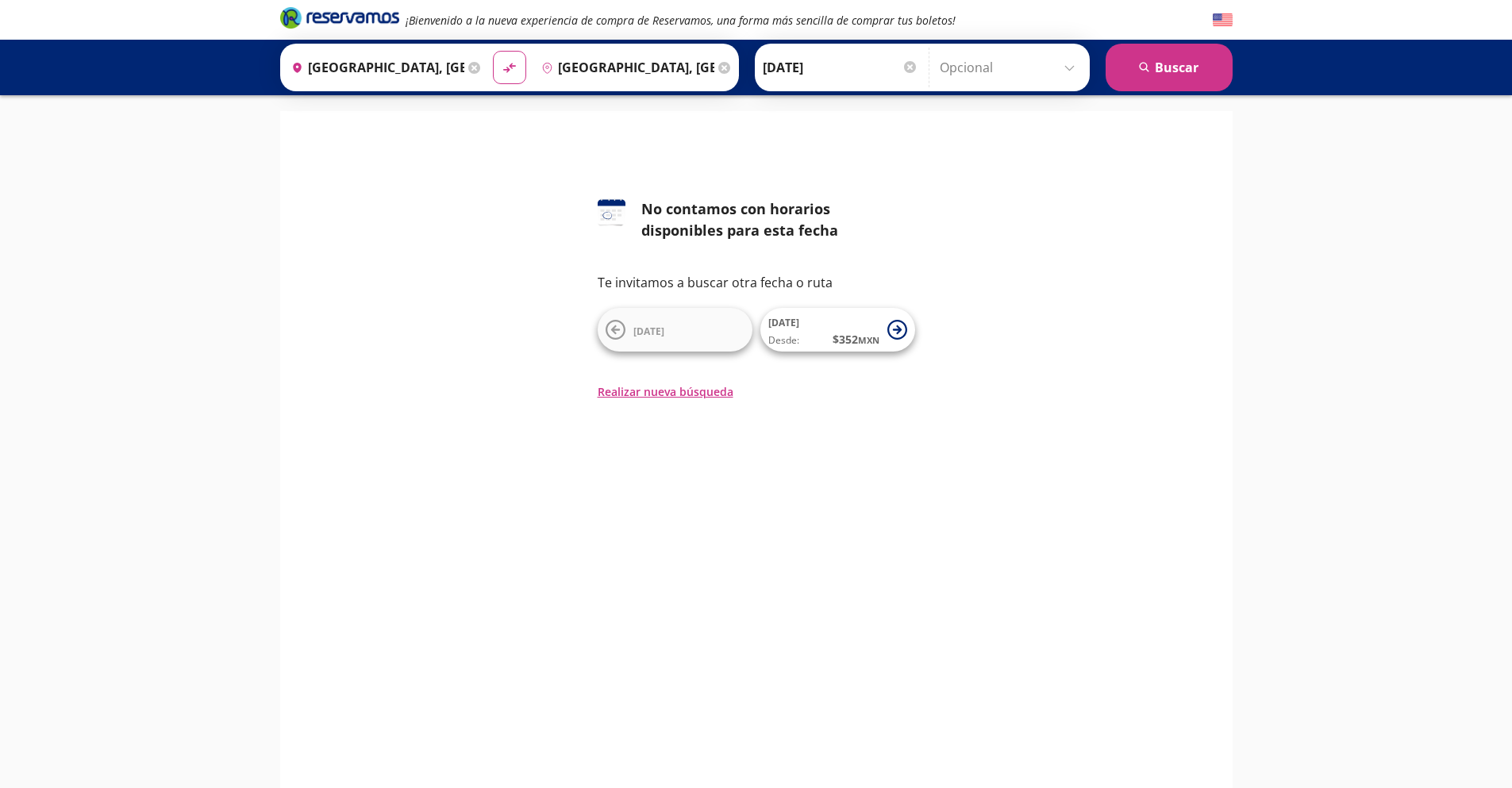 click 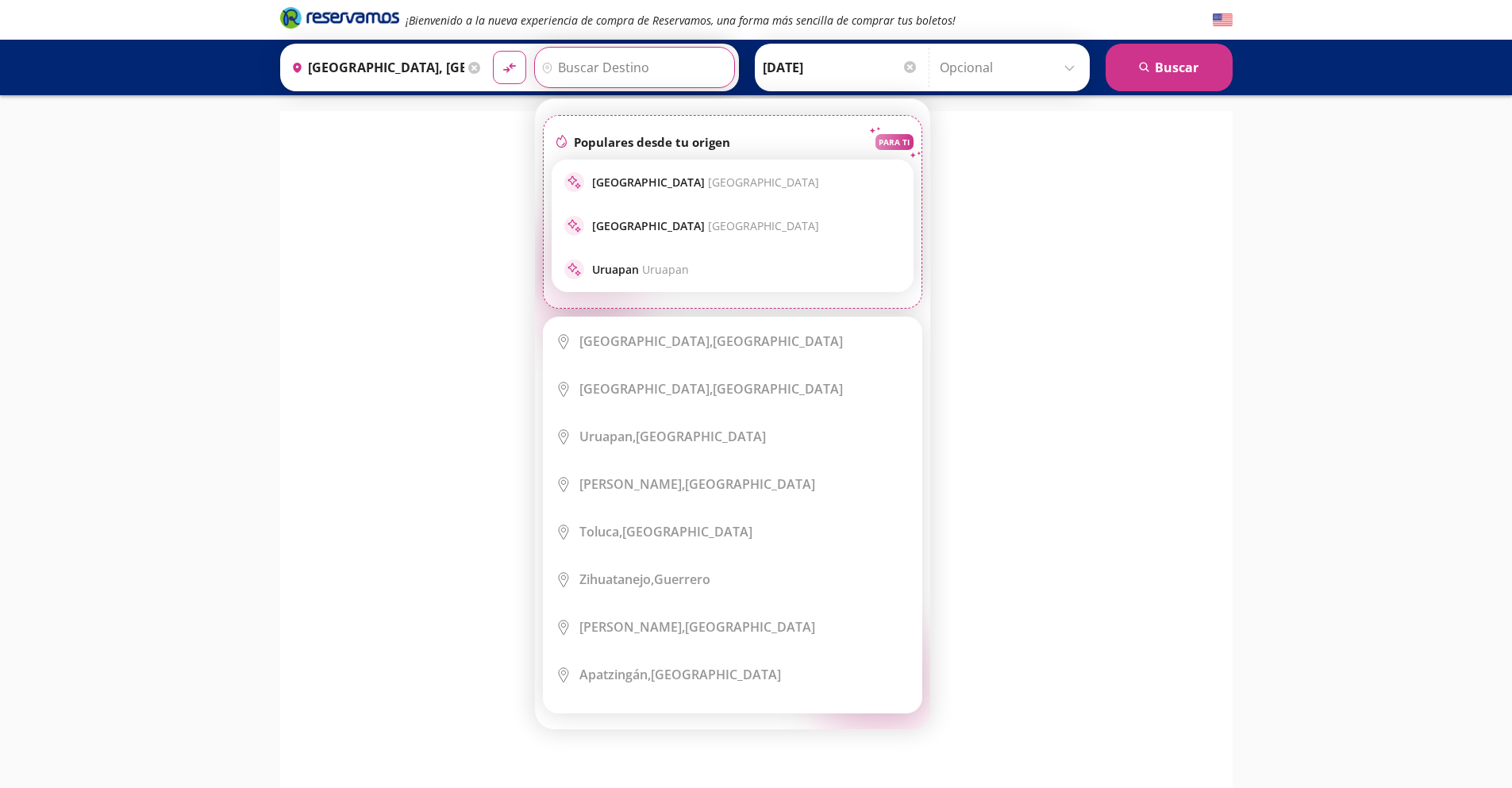 scroll, scrollTop: 0, scrollLeft: 0, axis: both 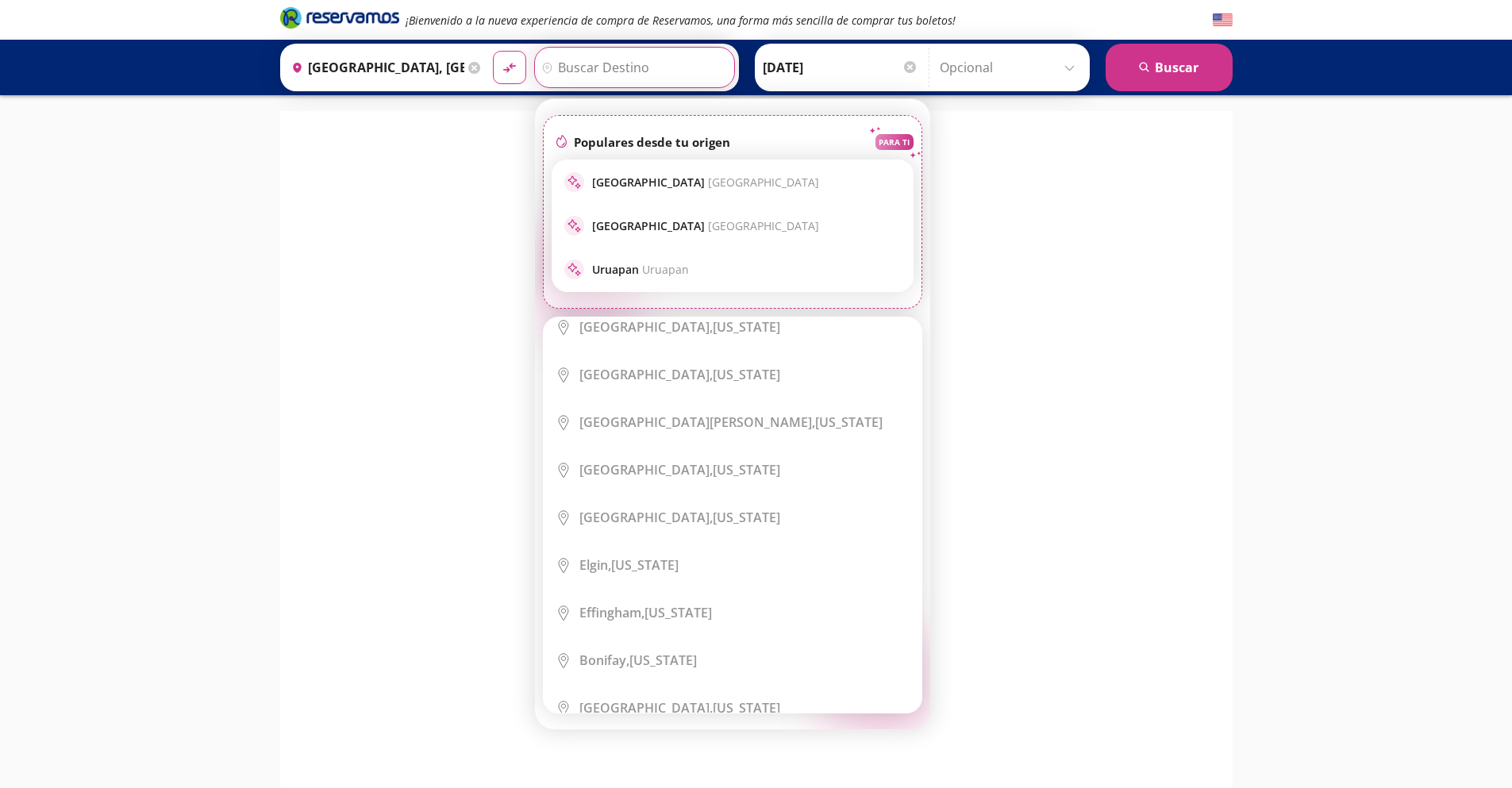 click on "126 No contamos con horarios disponibles para esta fecha Te invitamos a buscar otra fecha o ruta 10 Jul 12 Jul Desde: $ 352  MXN Realizar nueva búsqueda" at bounding box center (756, 481) 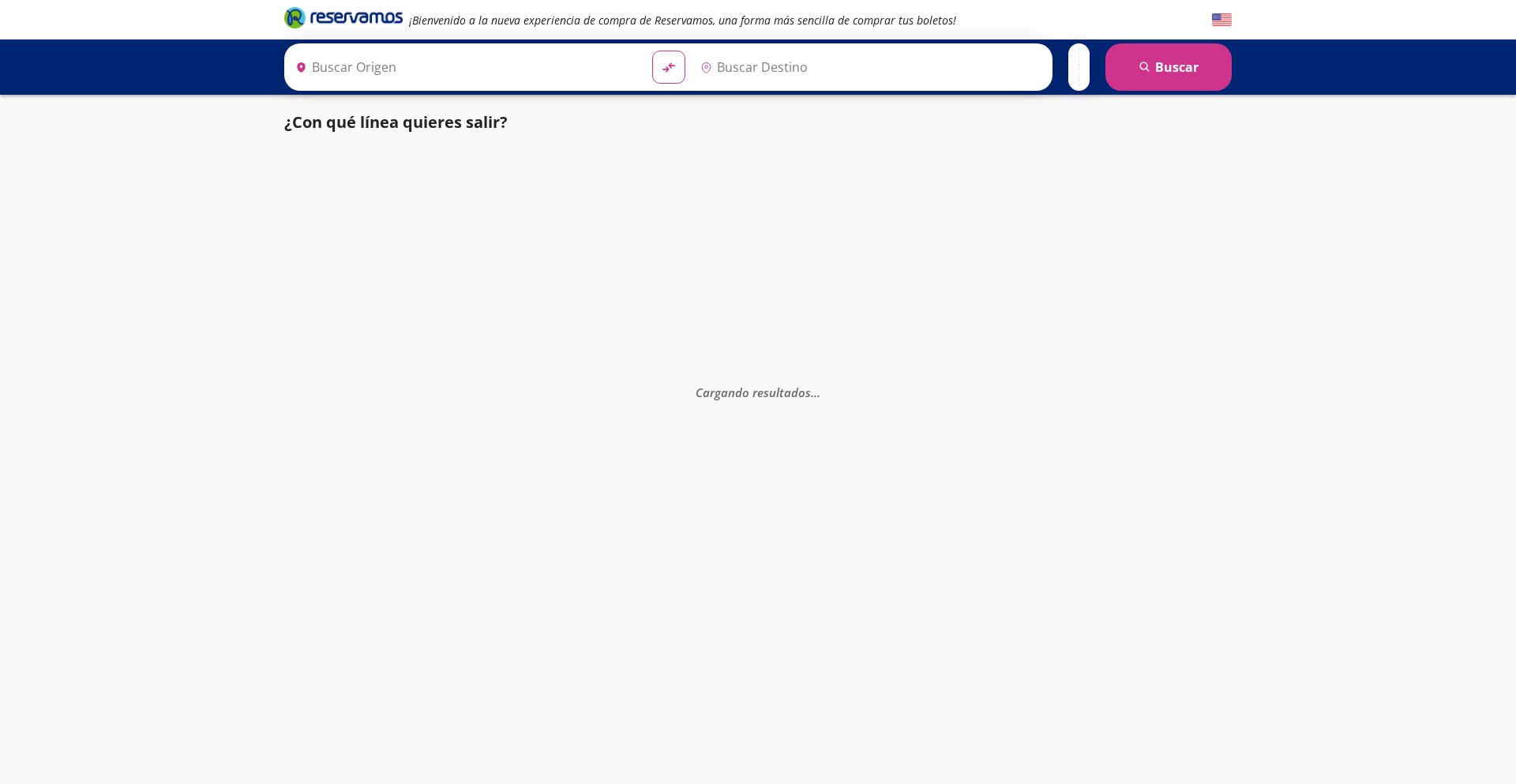 scroll, scrollTop: 0, scrollLeft: 0, axis: both 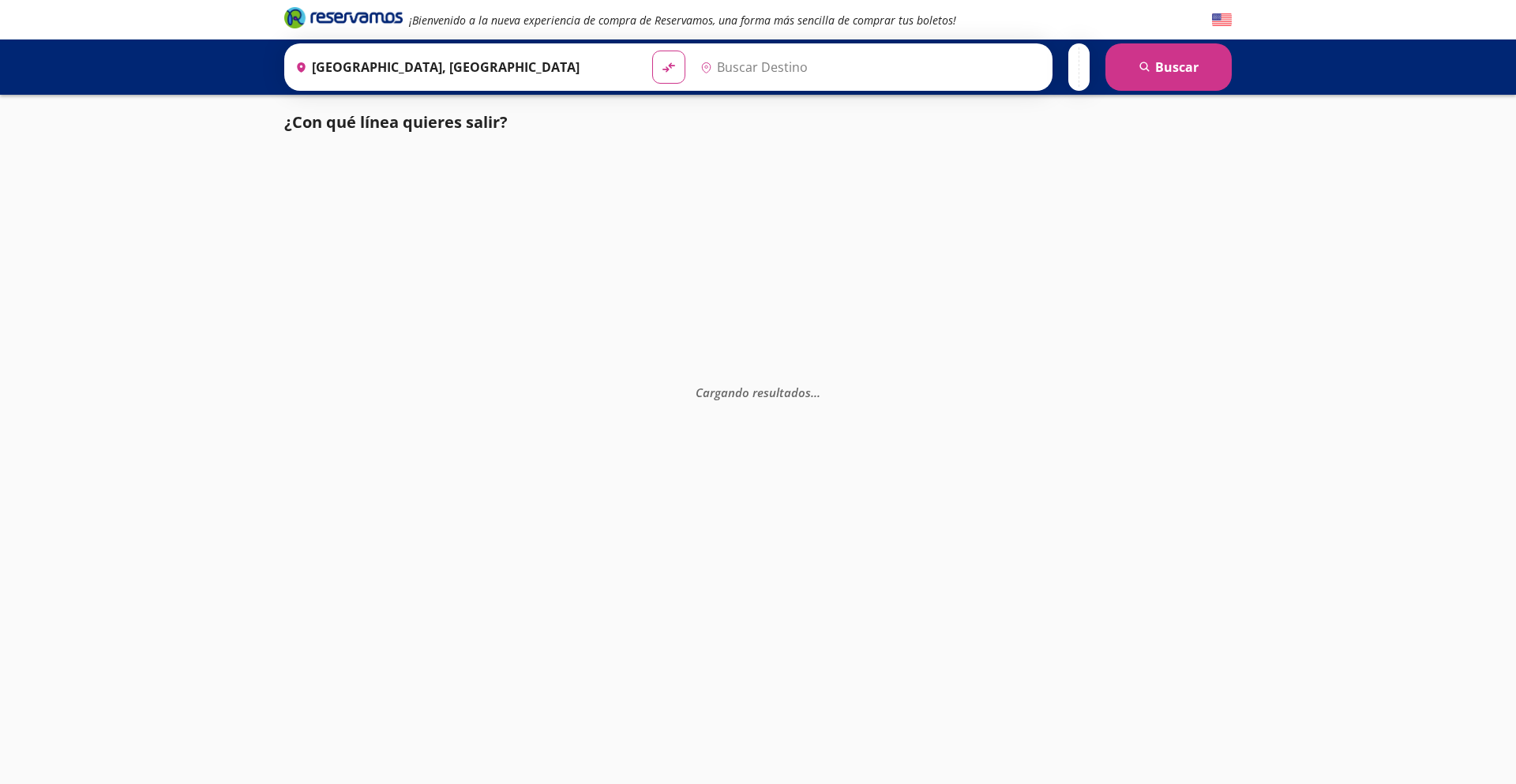 type on "León, Guanajuato" 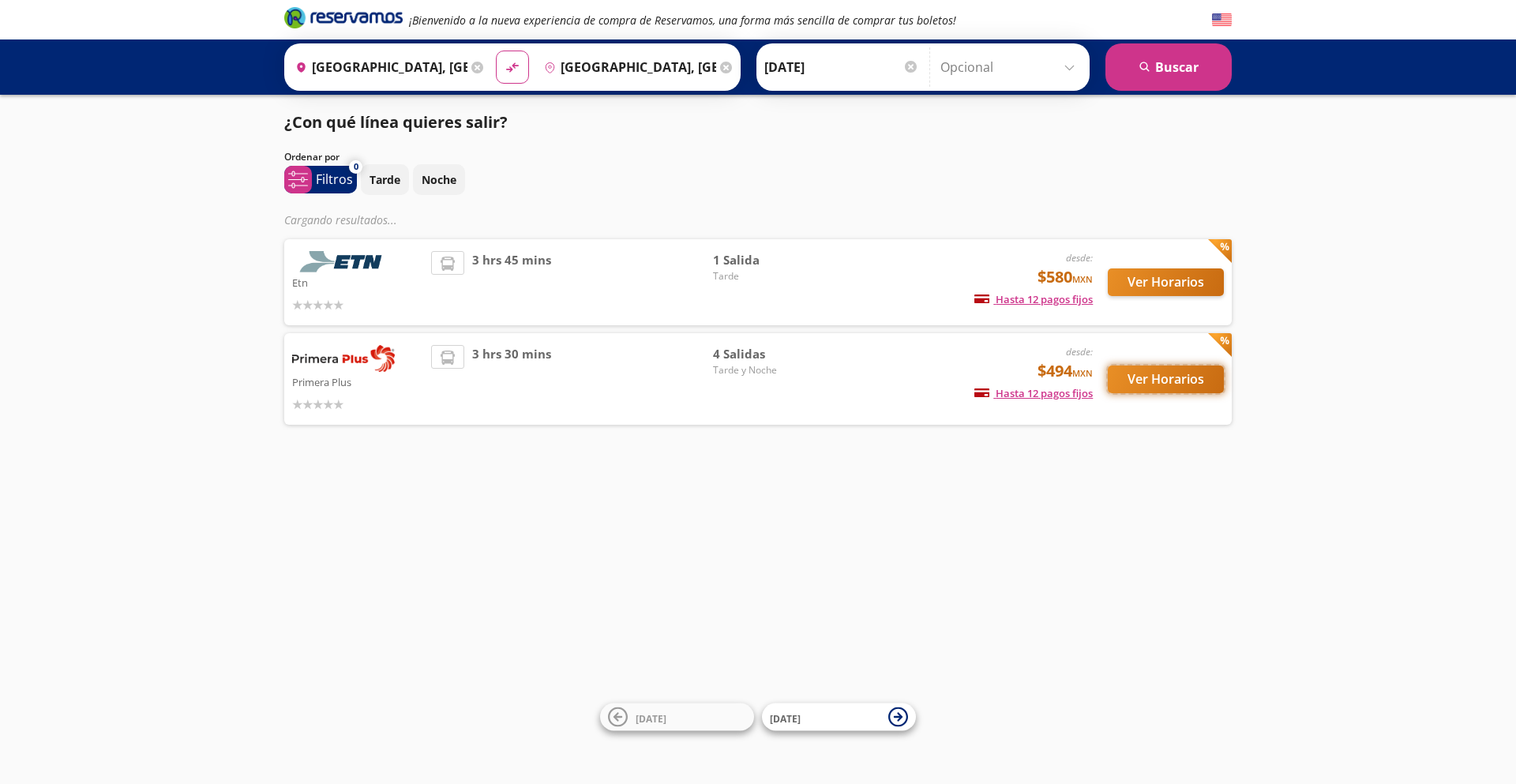 click on "Ver Horarios" at bounding box center [1165, 379] 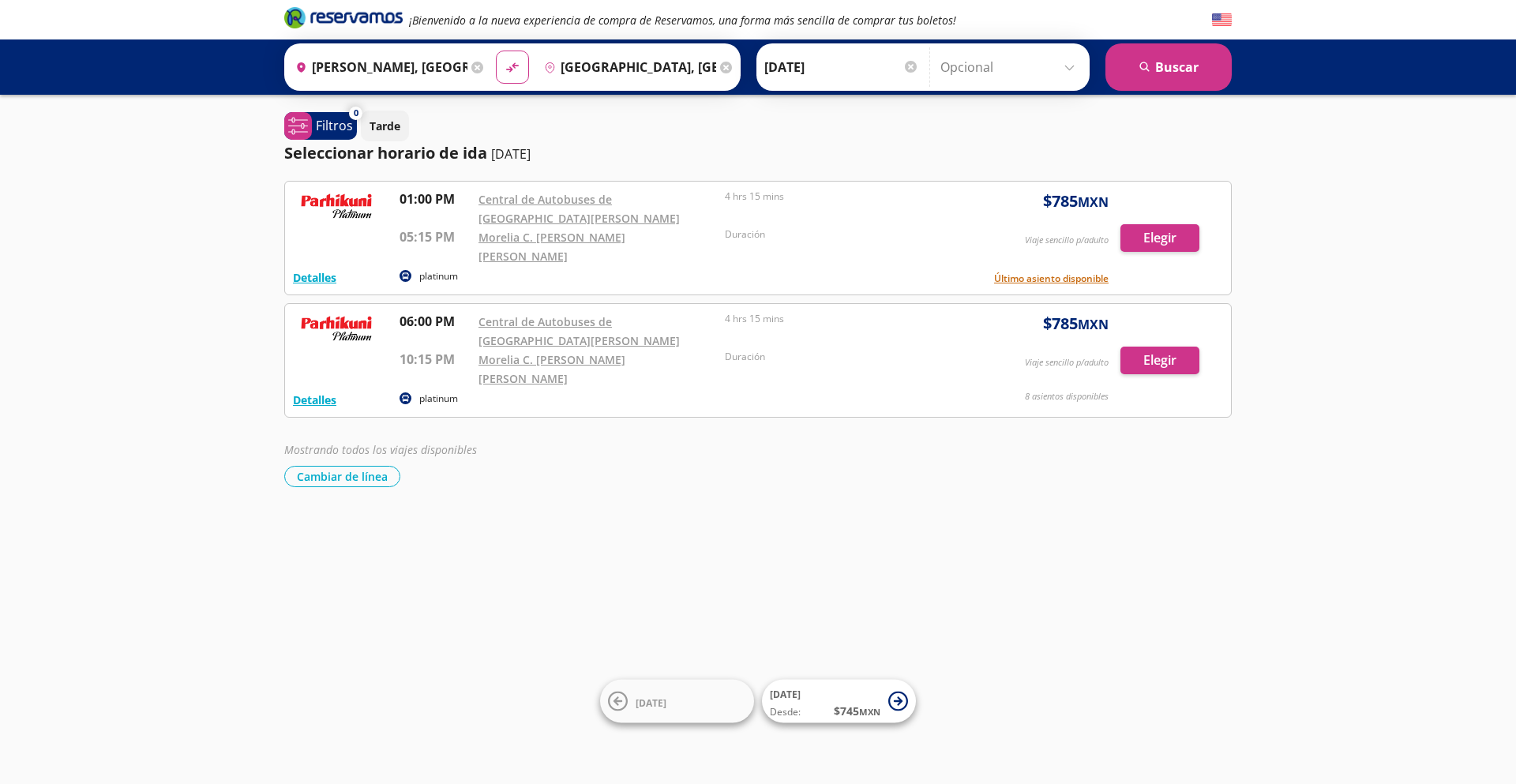 scroll, scrollTop: 0, scrollLeft: 0, axis: both 